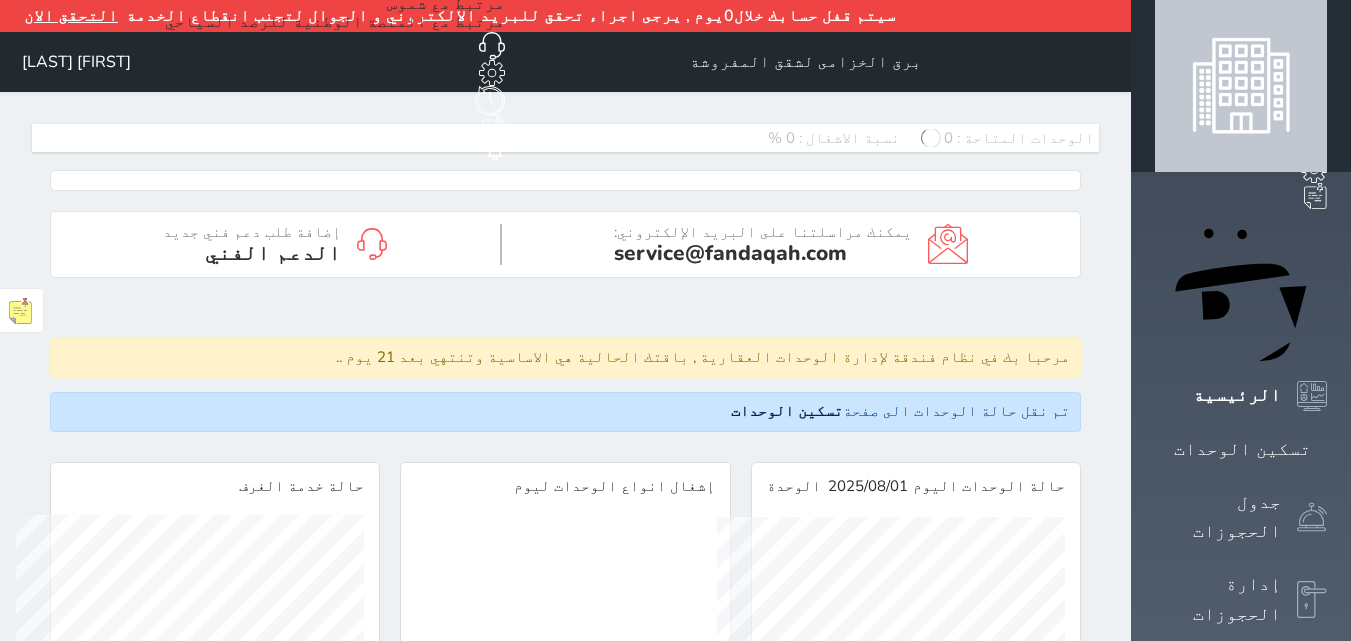 scroll, scrollTop: 0, scrollLeft: 0, axis: both 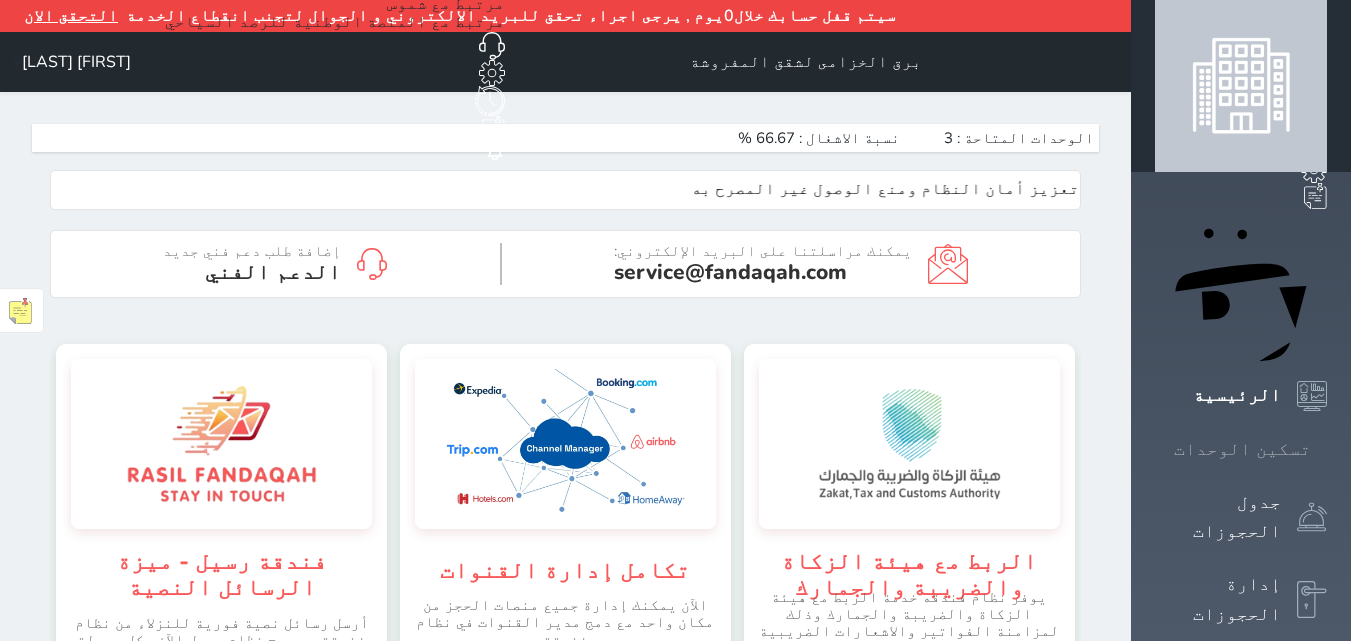 click 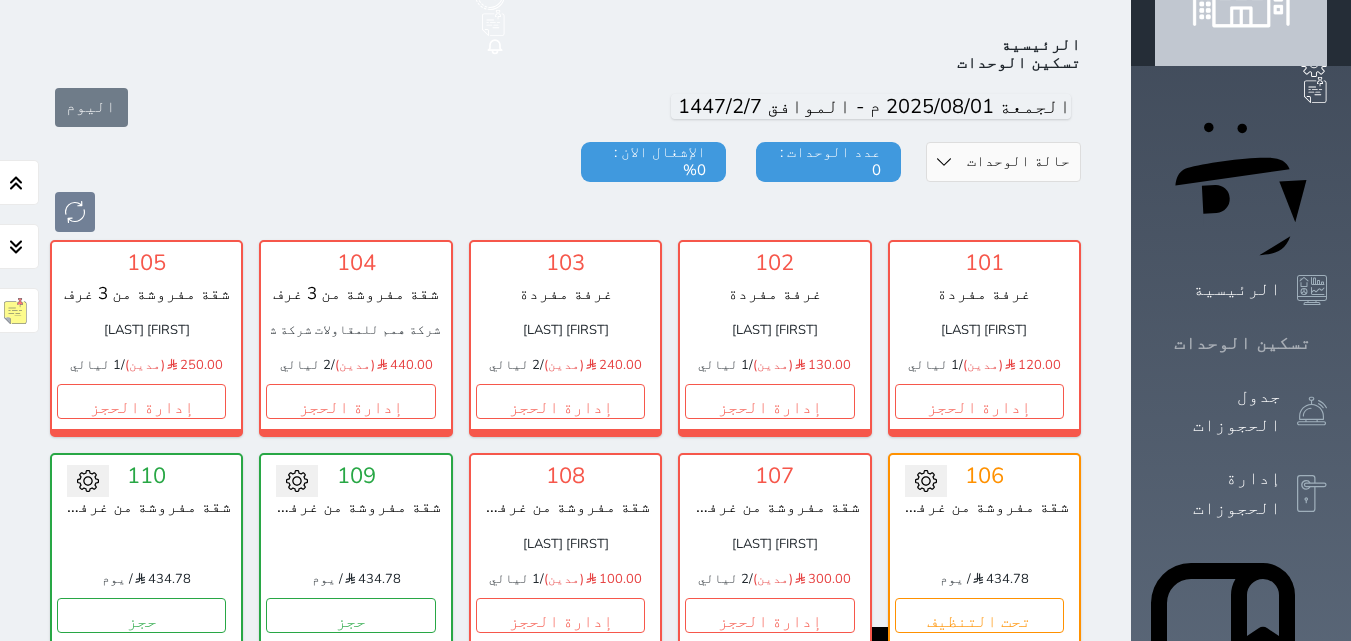 scroll, scrollTop: 110, scrollLeft: 0, axis: vertical 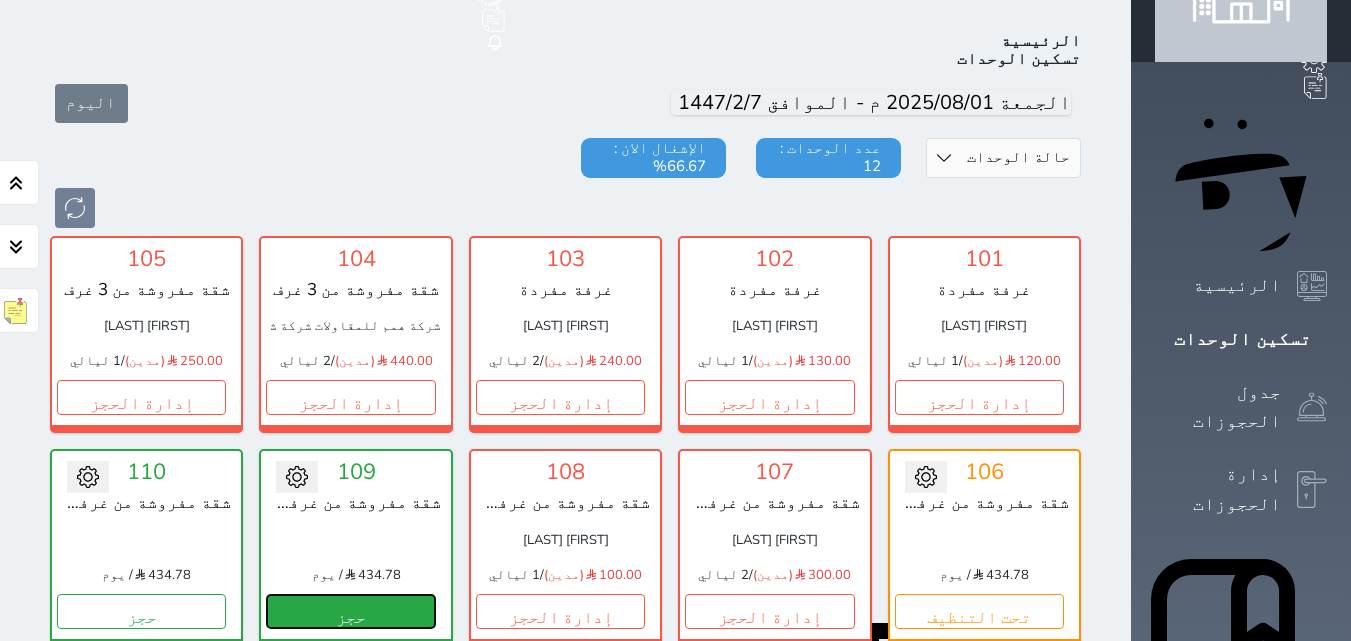click on "حجز" at bounding box center [350, 611] 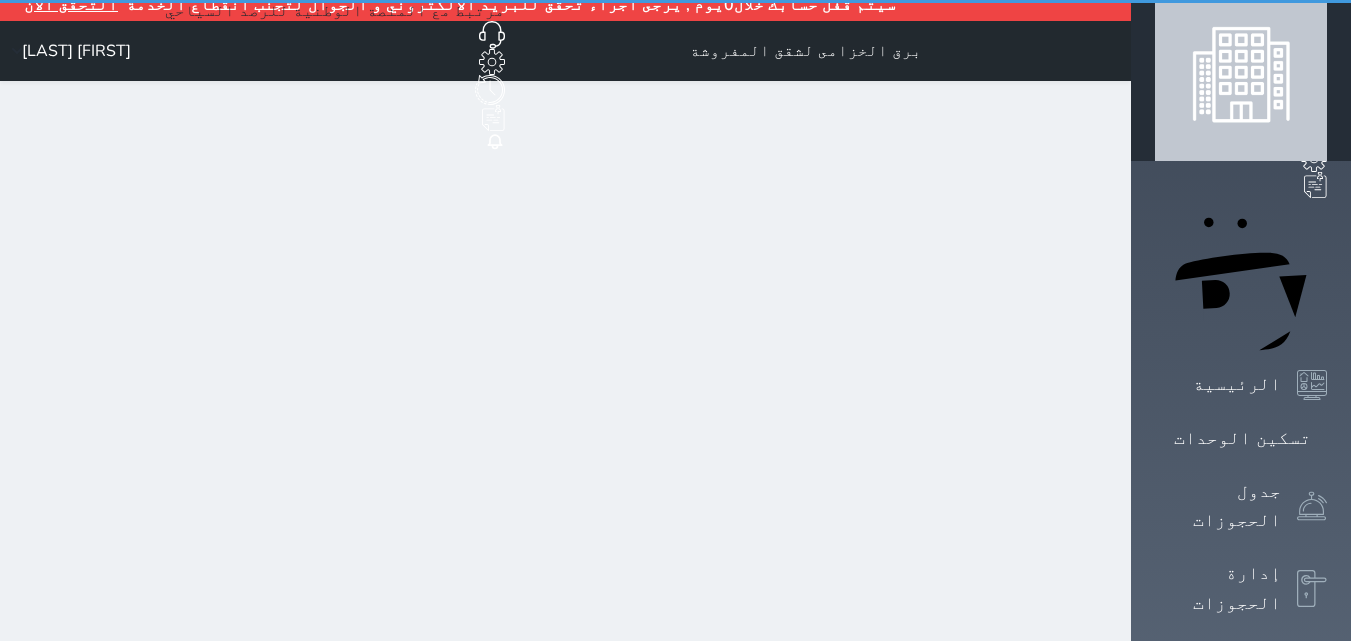 scroll, scrollTop: 0, scrollLeft: 0, axis: both 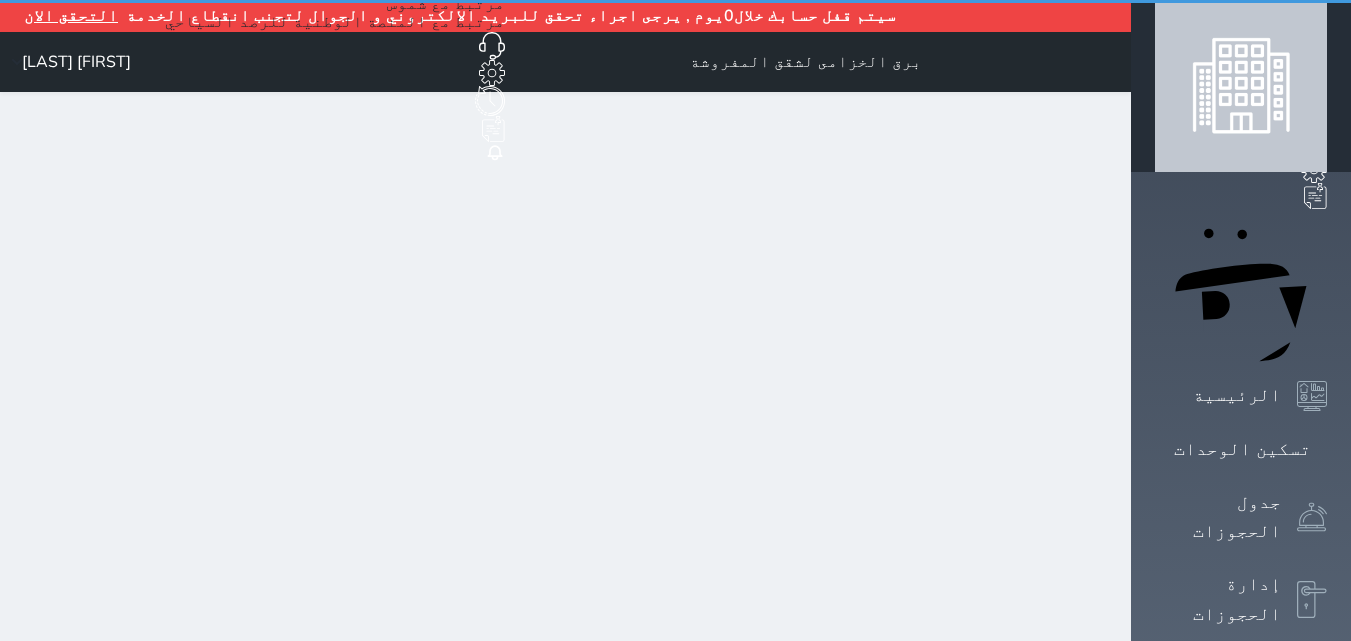 select on "1" 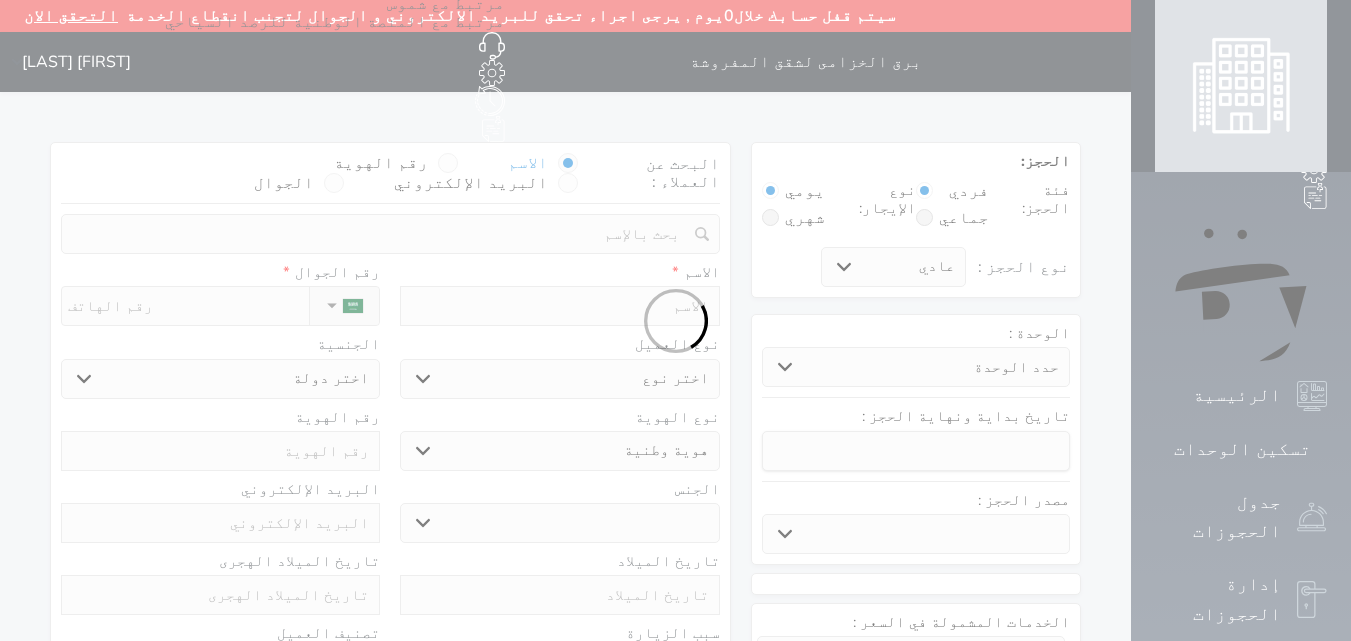 select 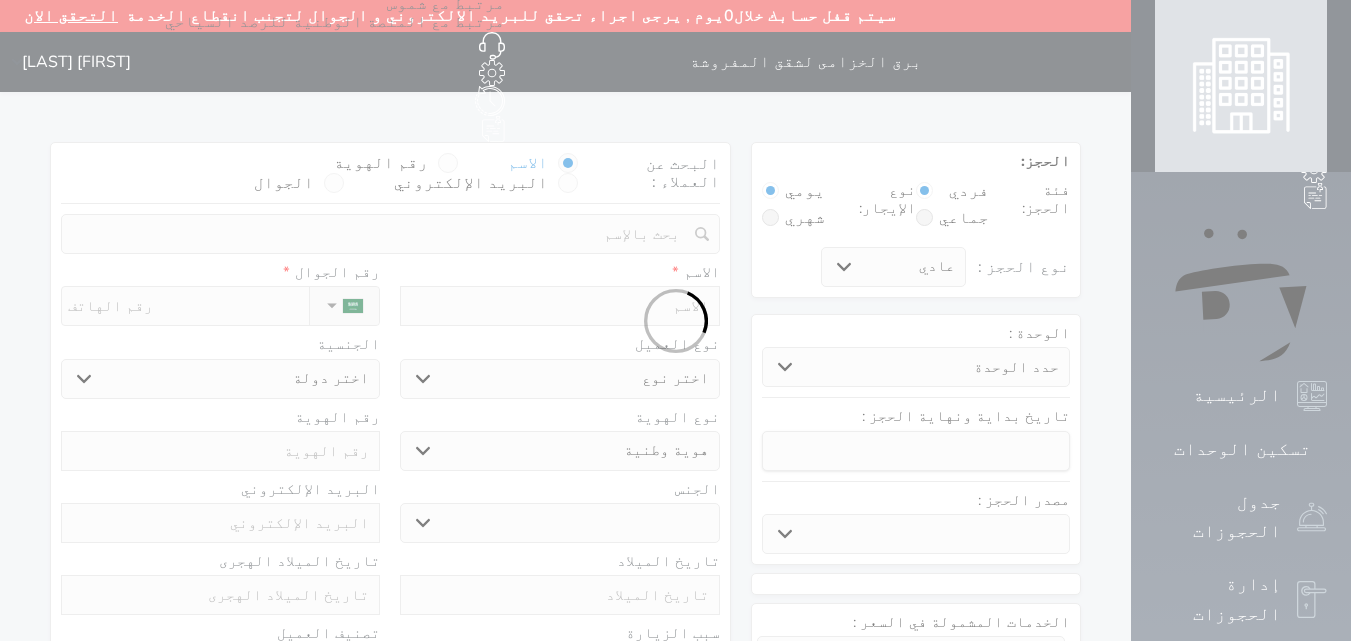 select 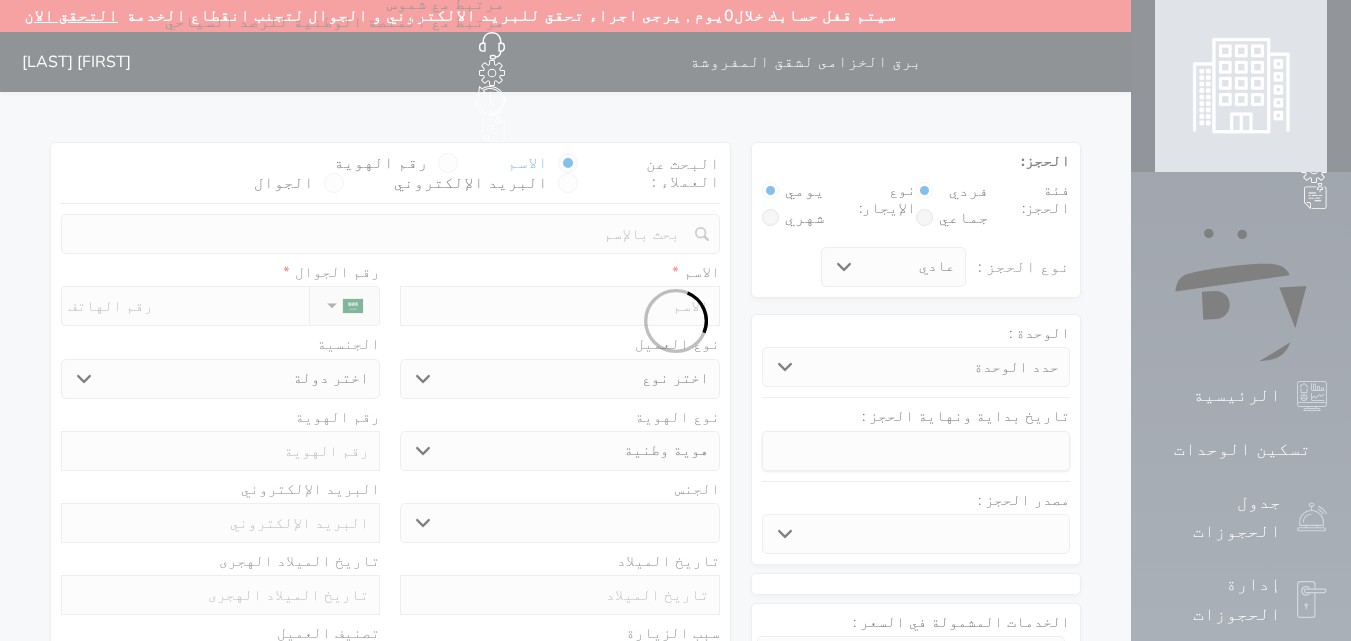 select 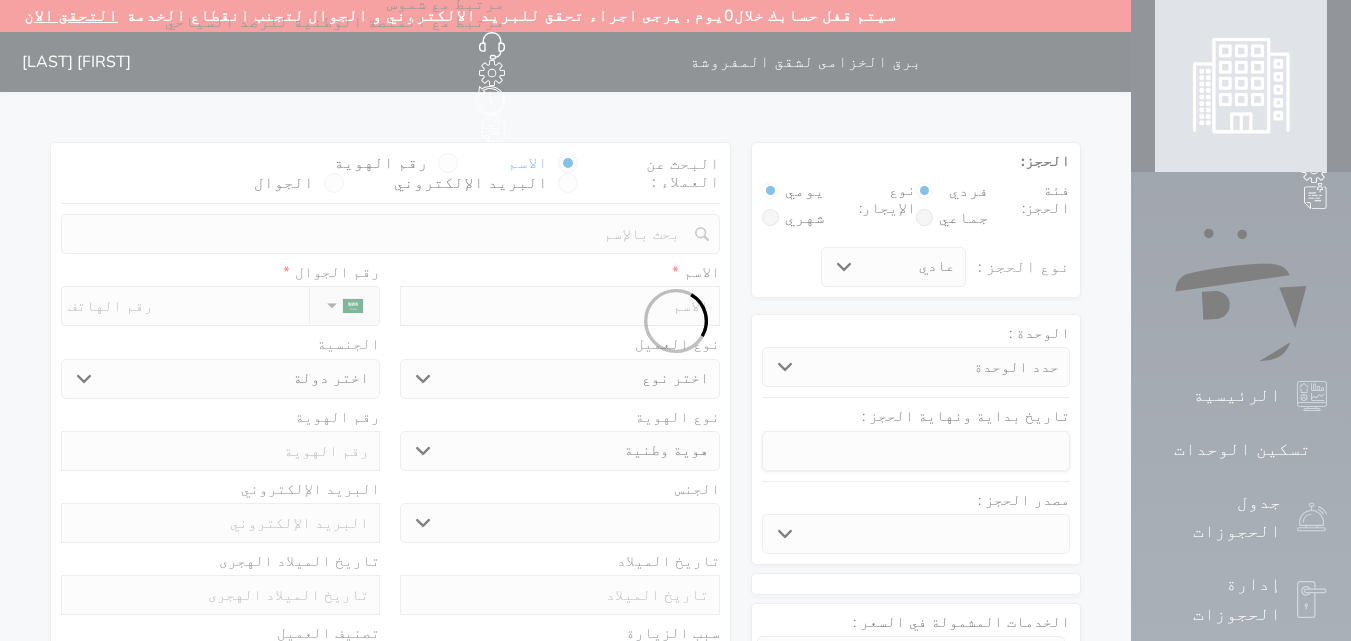 select 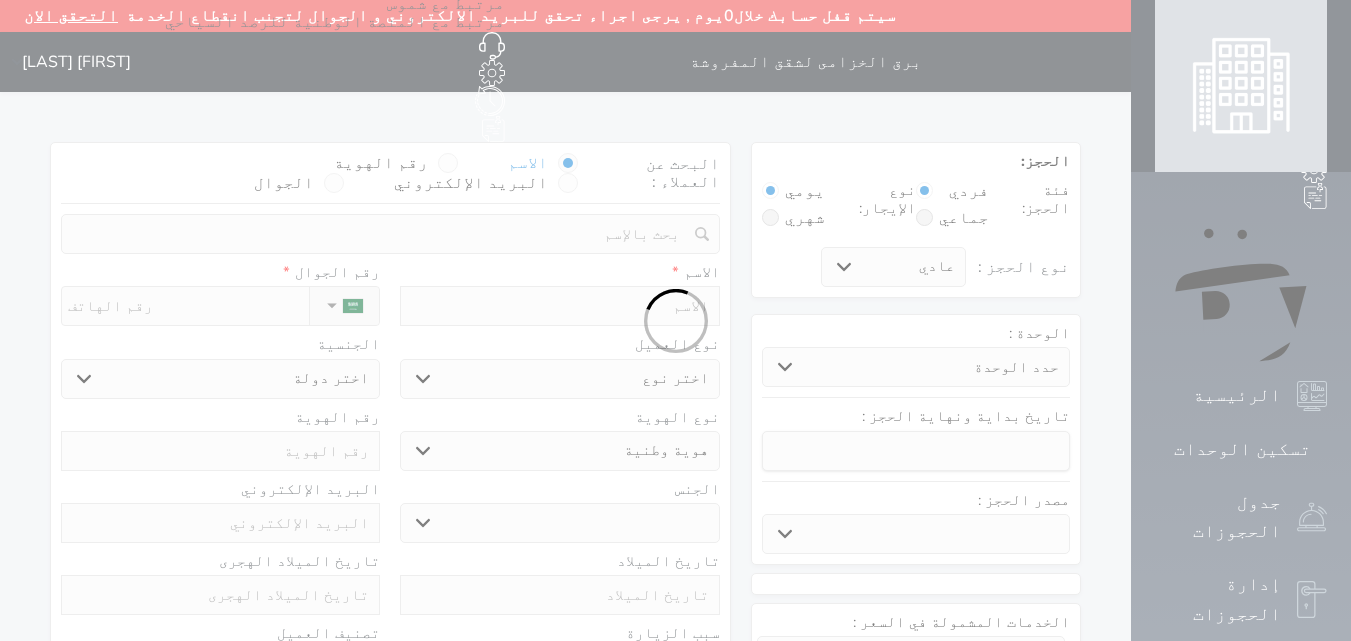 select 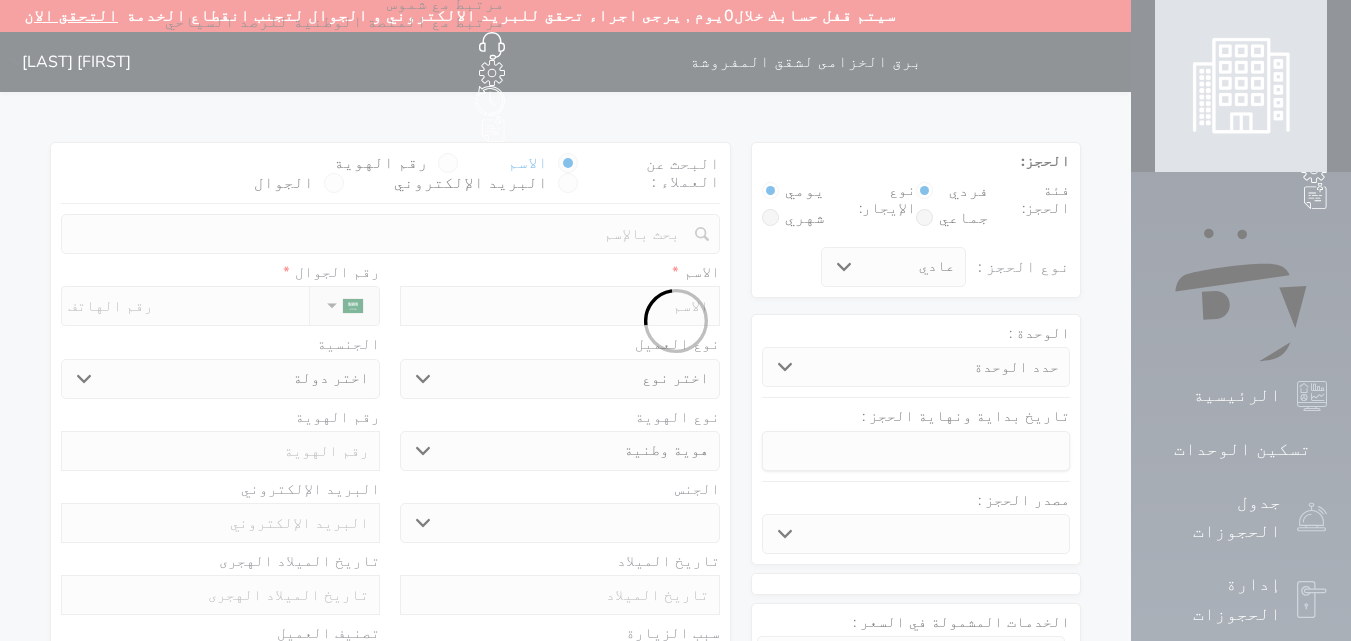 select 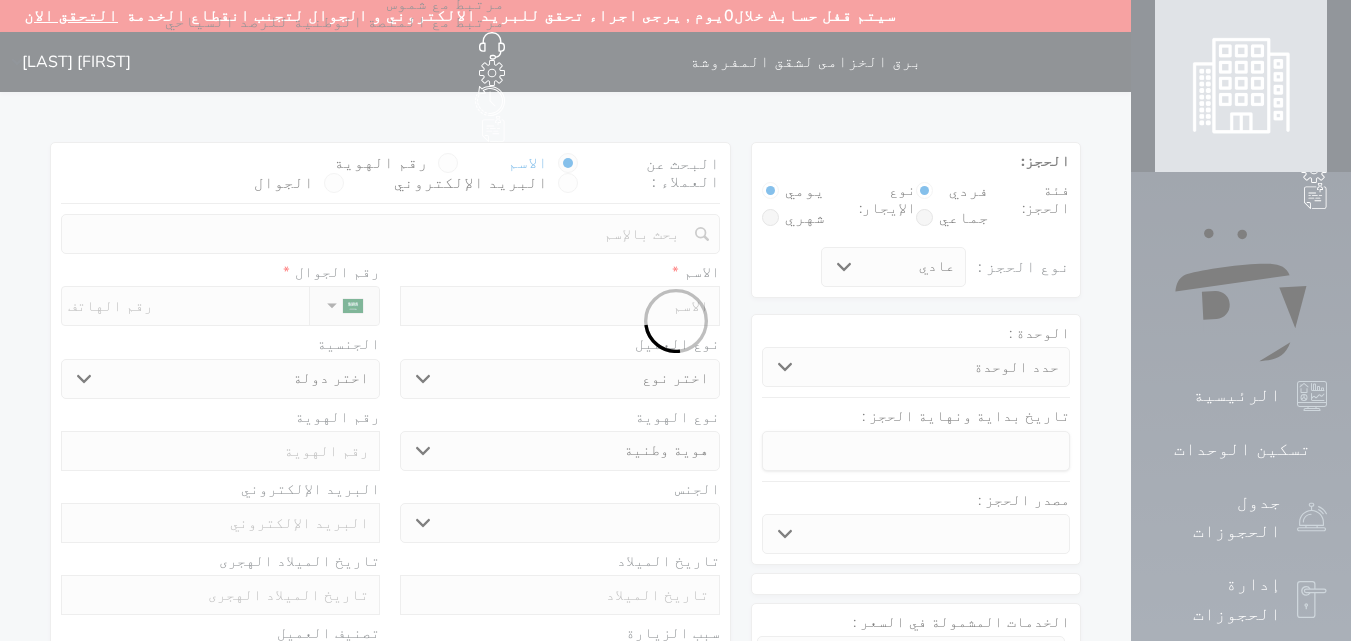select 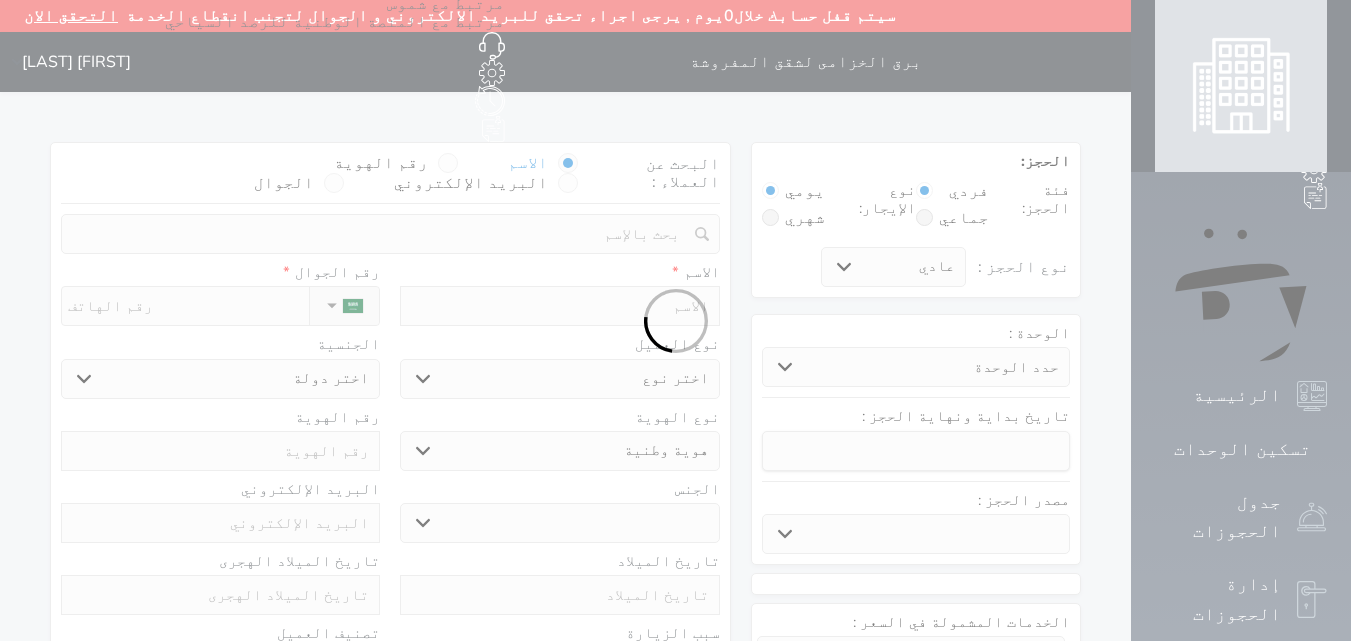 select 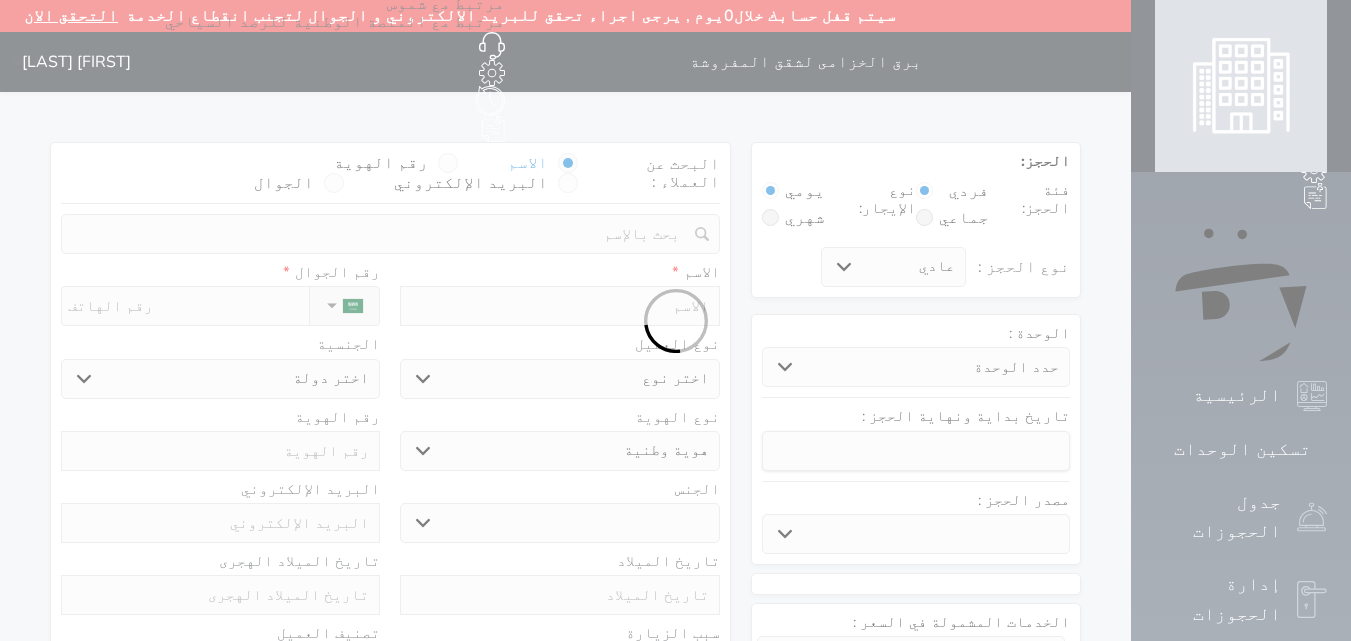 select 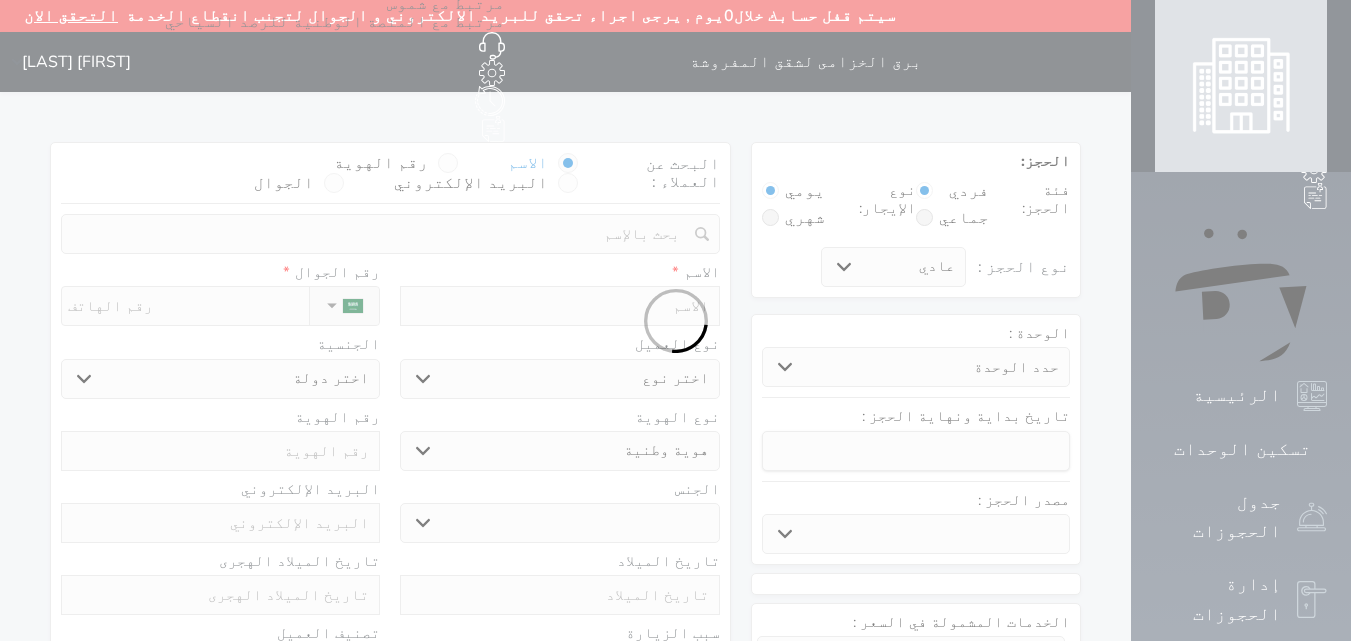select 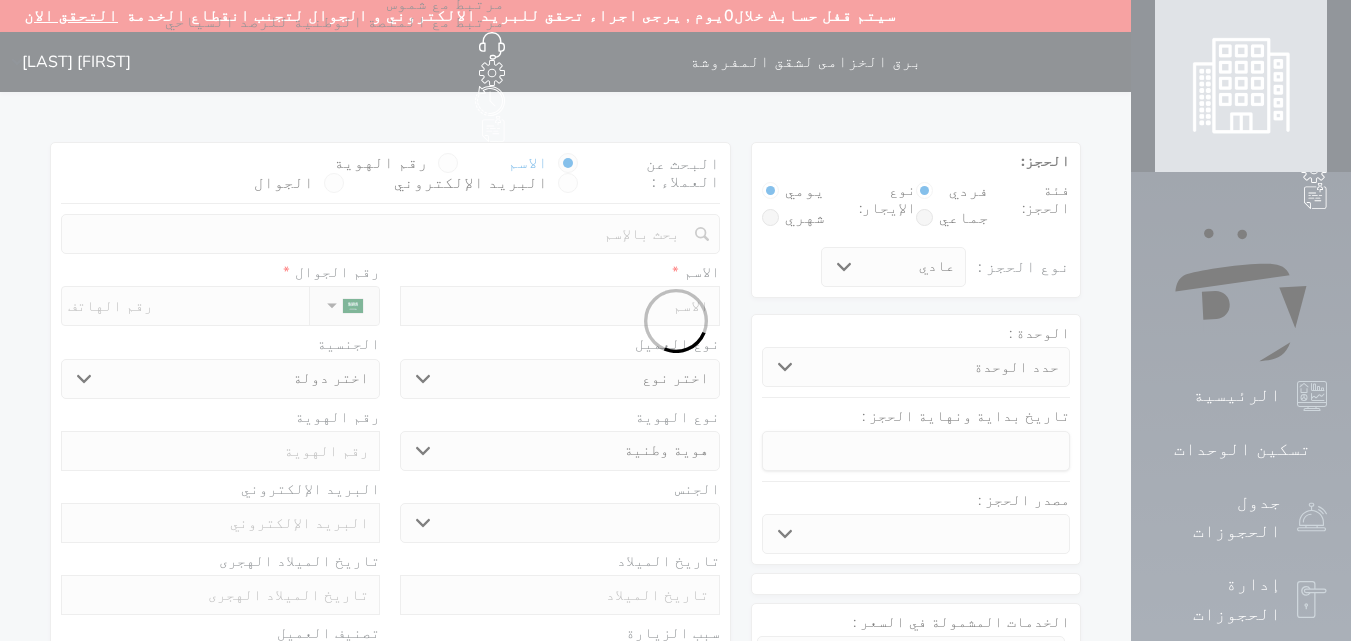 select 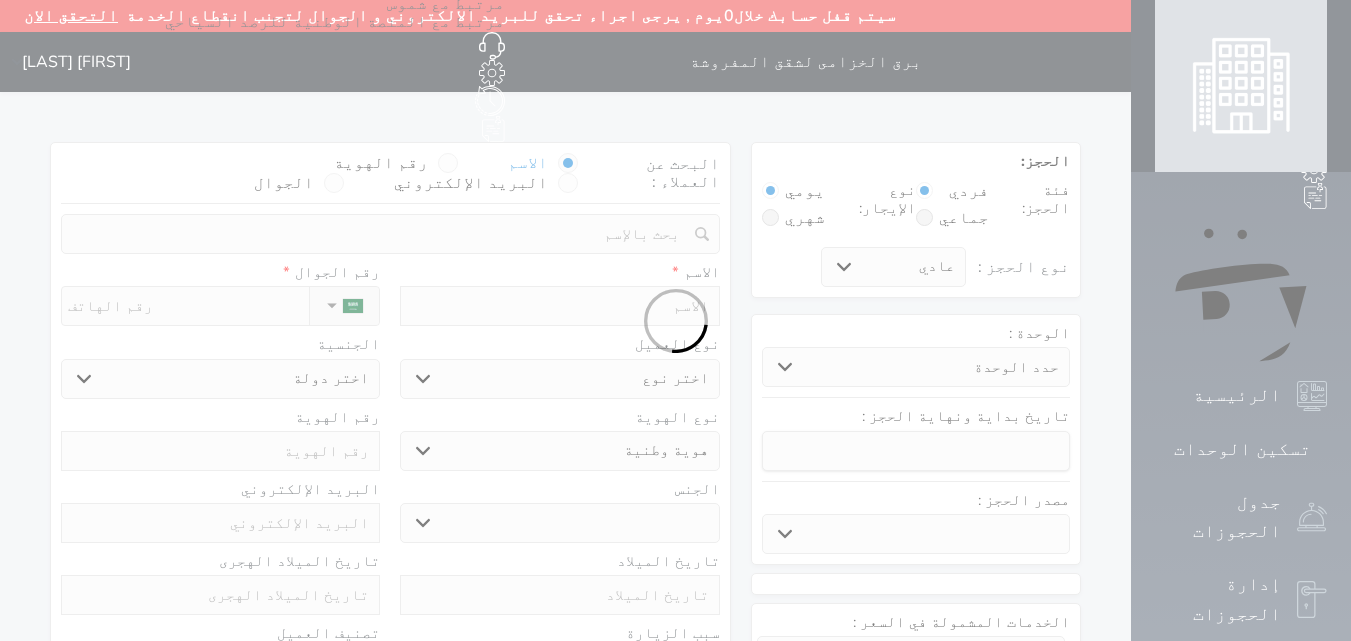 select 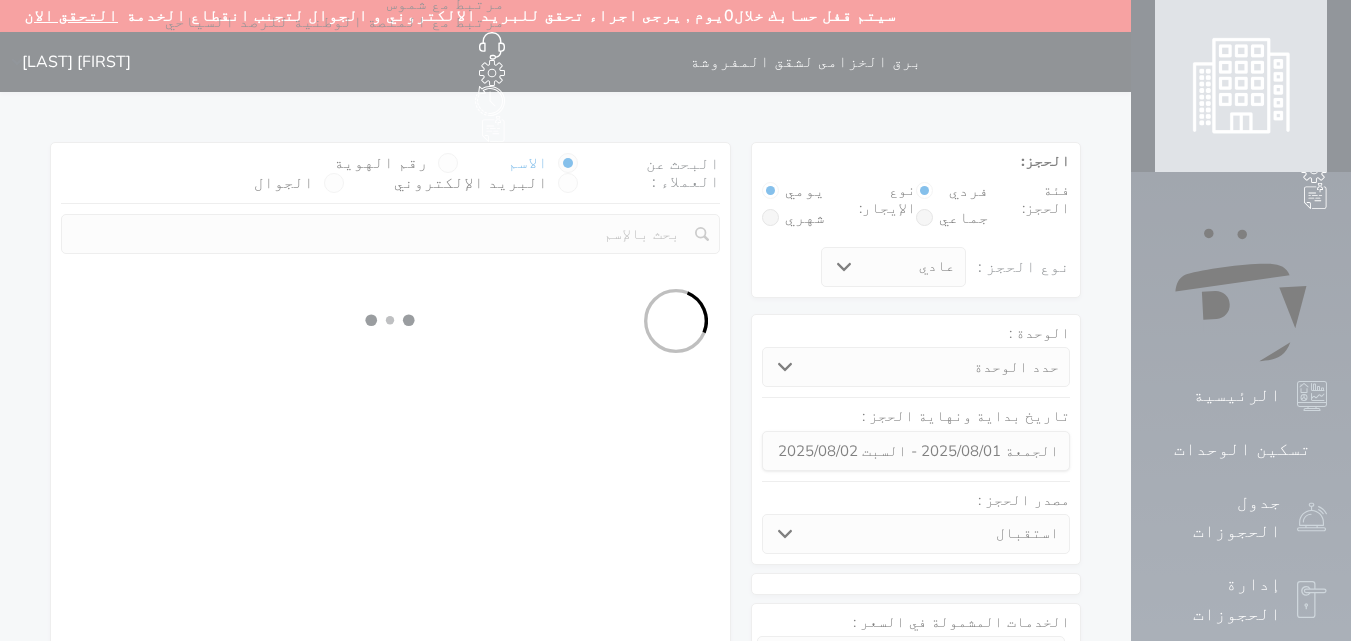 select 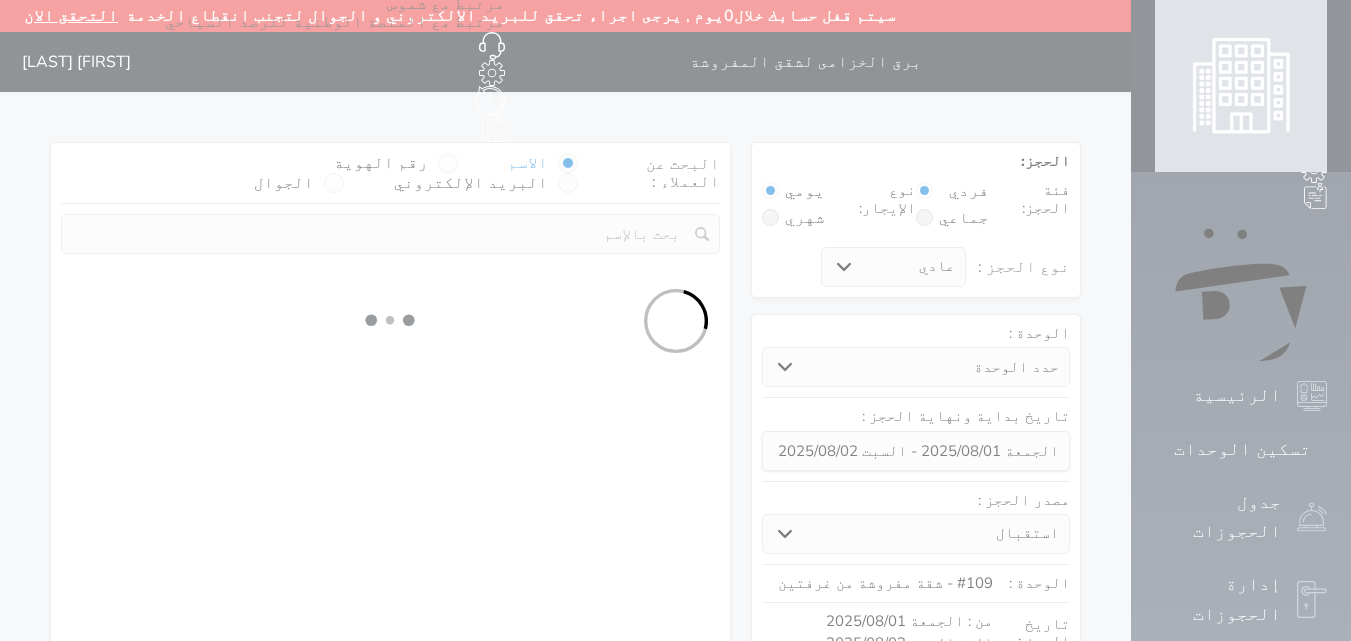 select on "1" 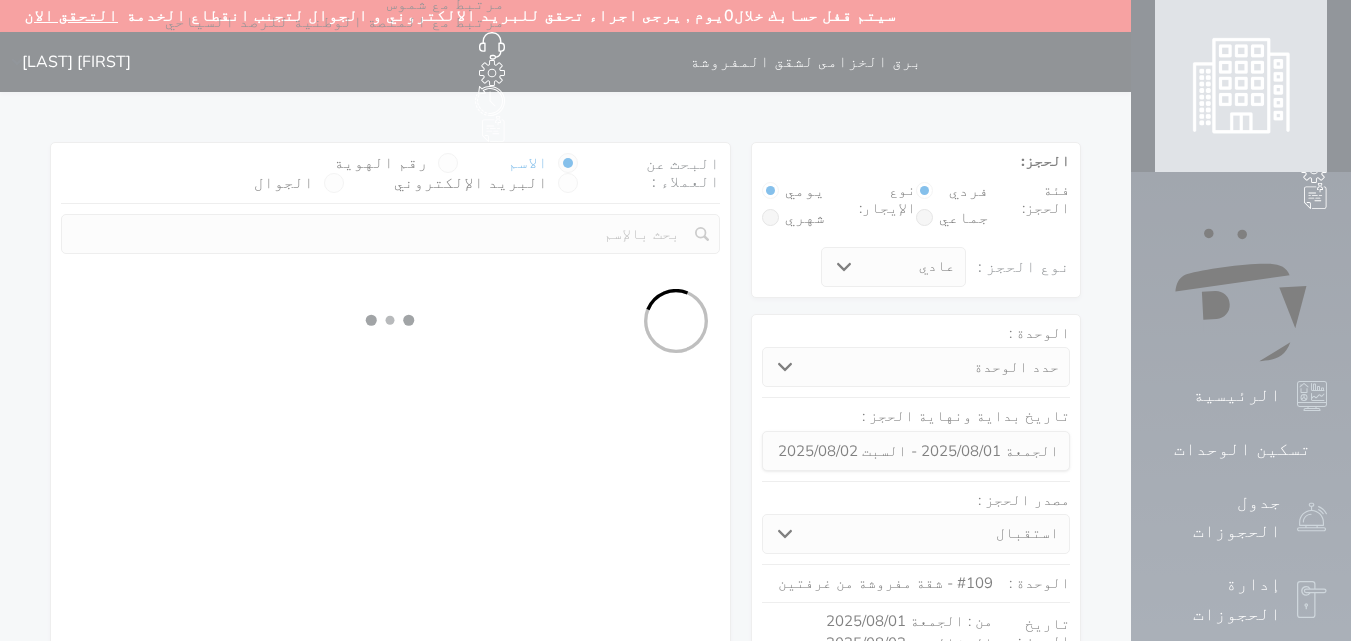 select on "113" 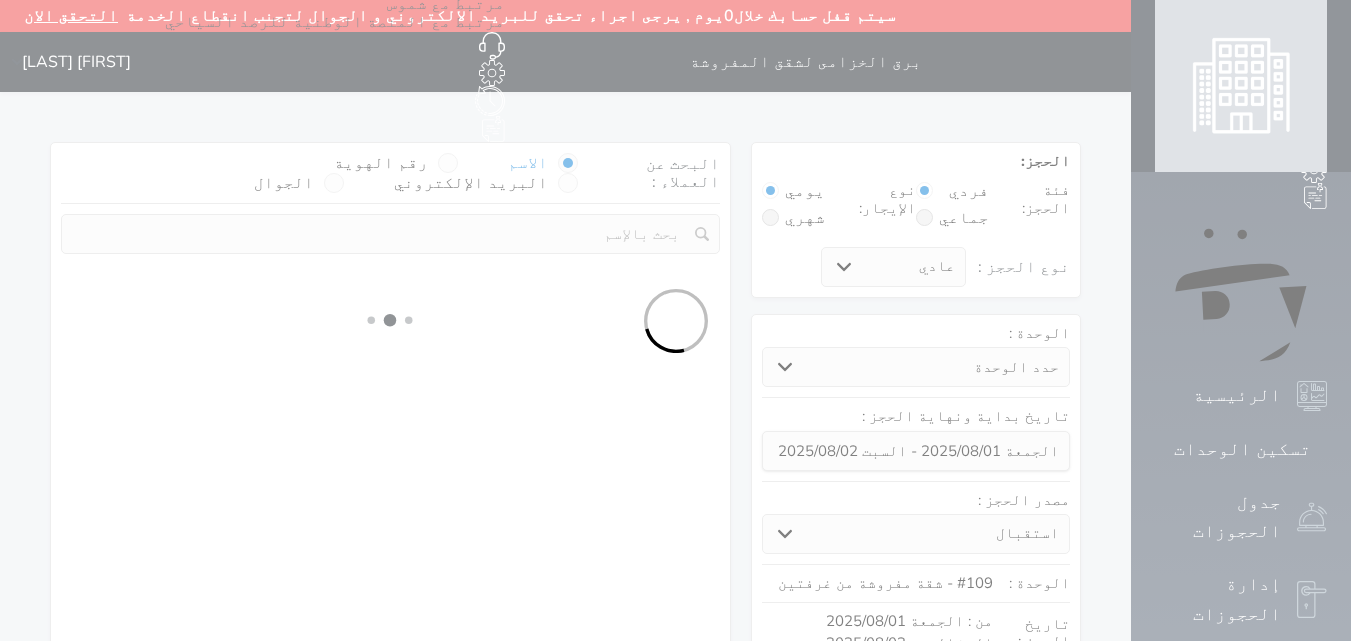 select on "1" 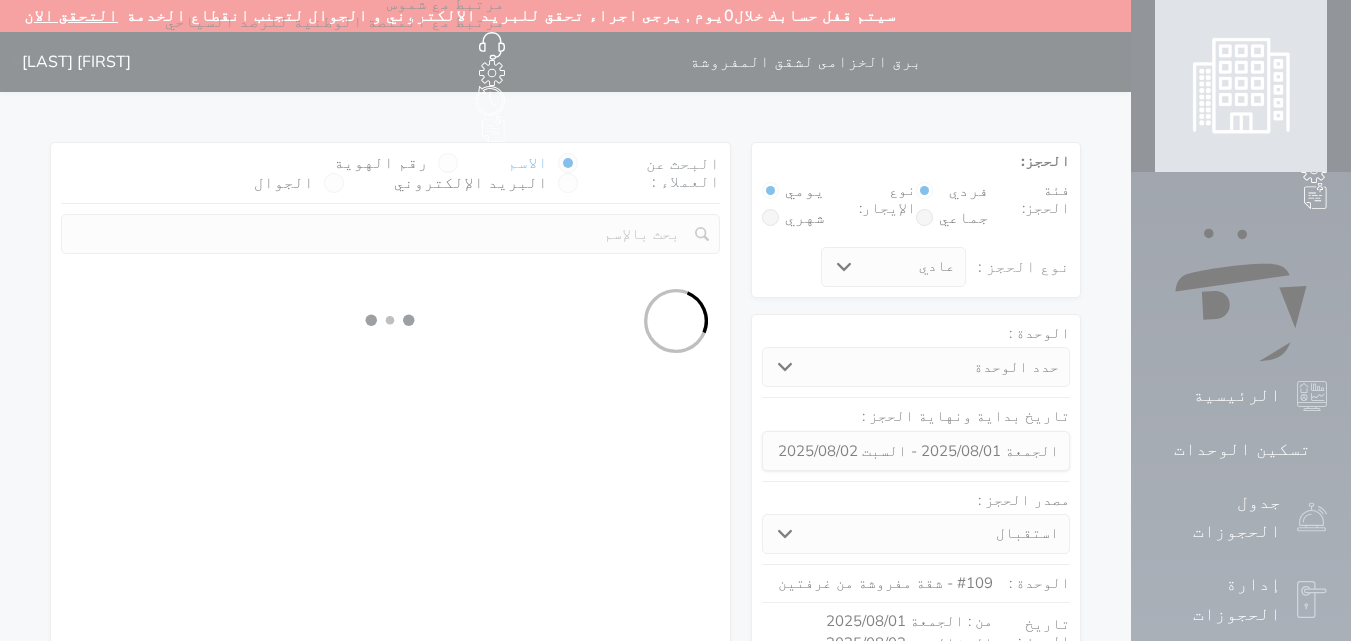 select 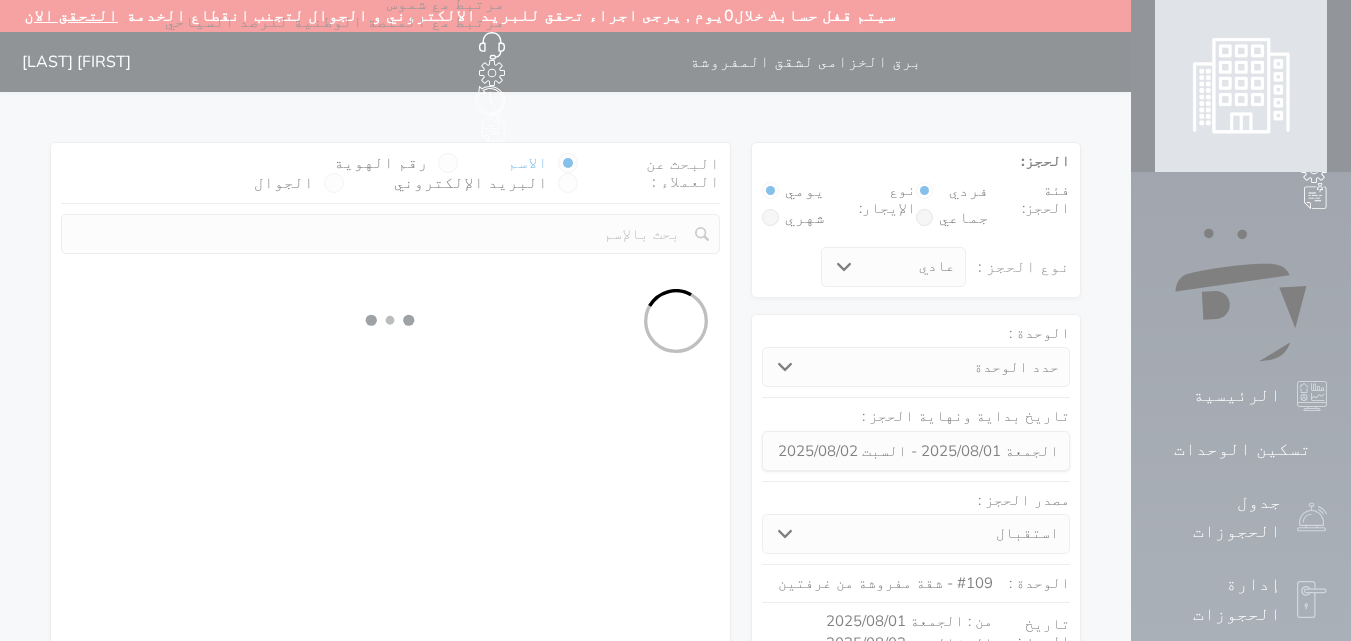 select on "7" 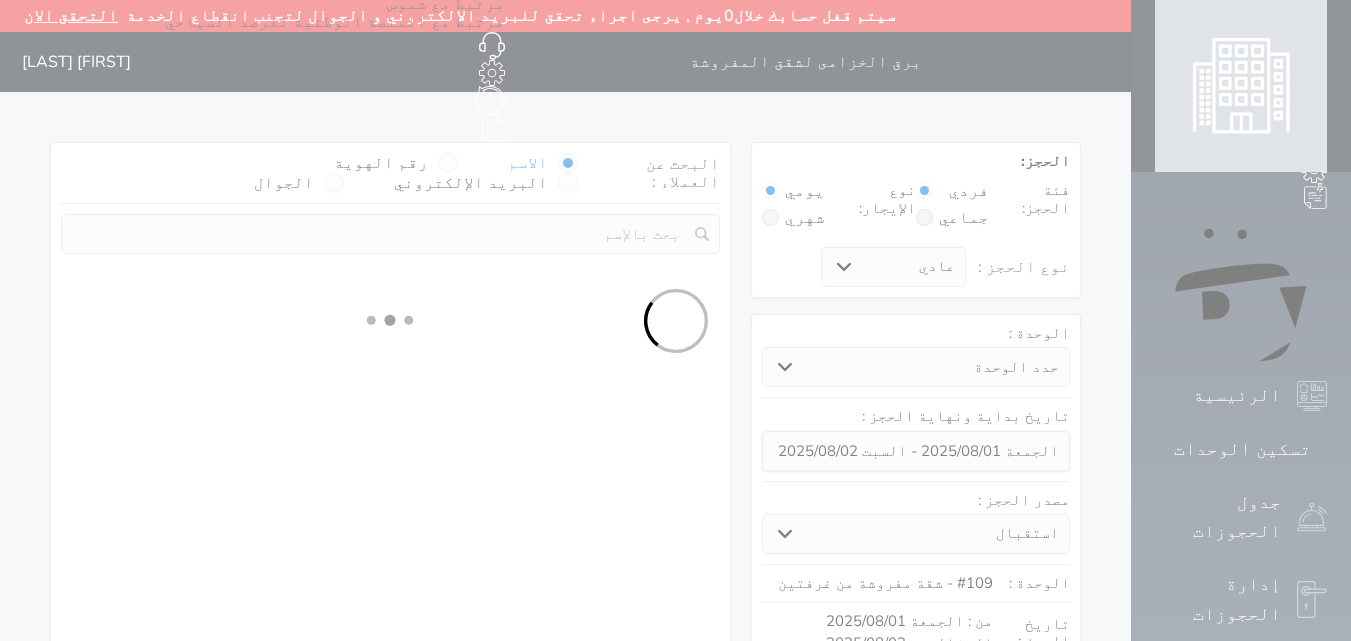 select 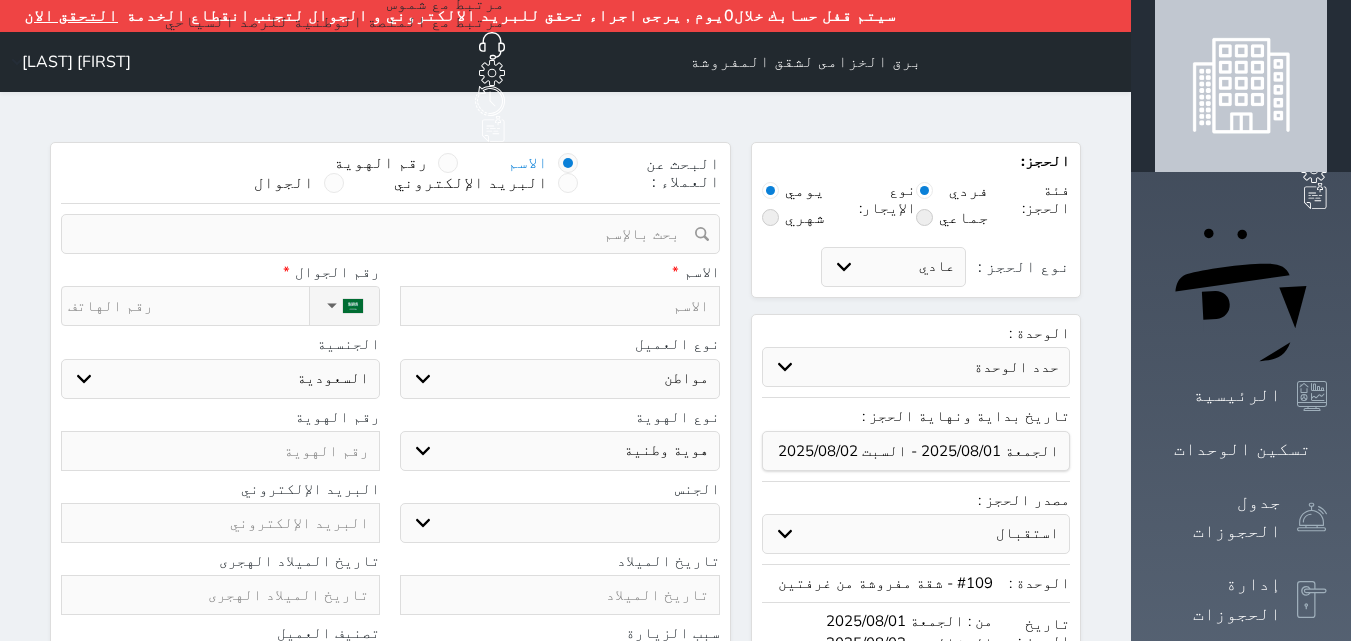 select 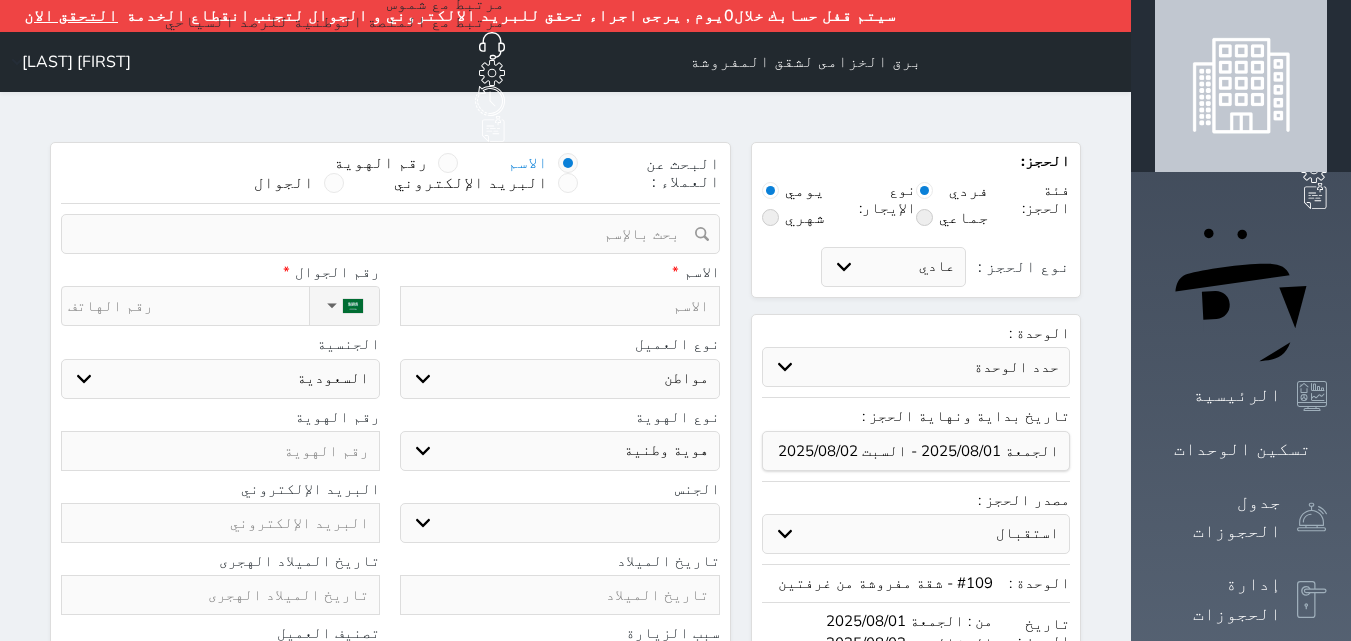 select 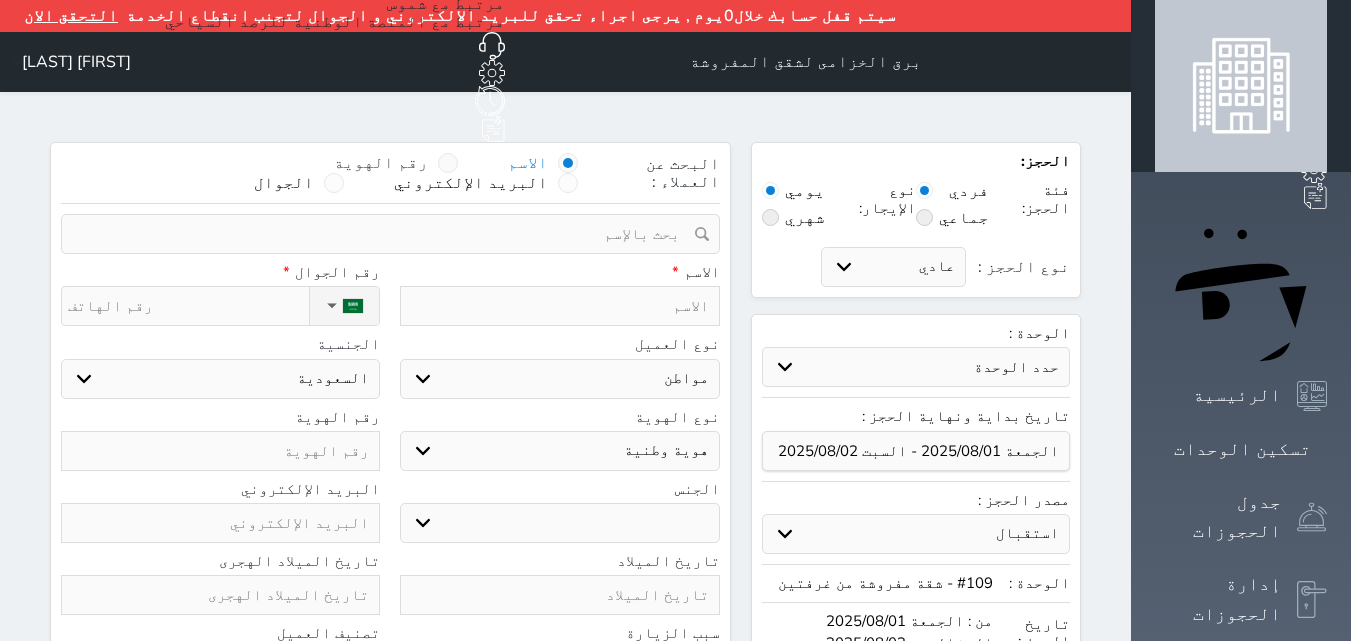 click on "رقم الهوية" at bounding box center (381, 163) 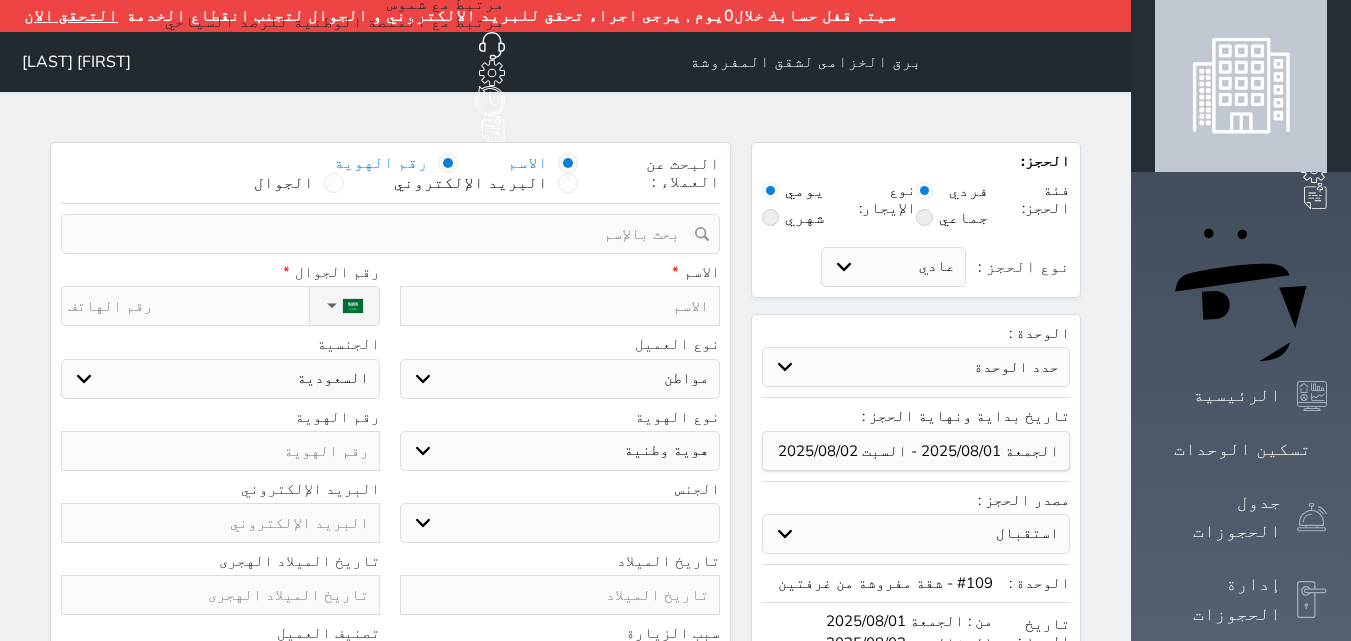 select 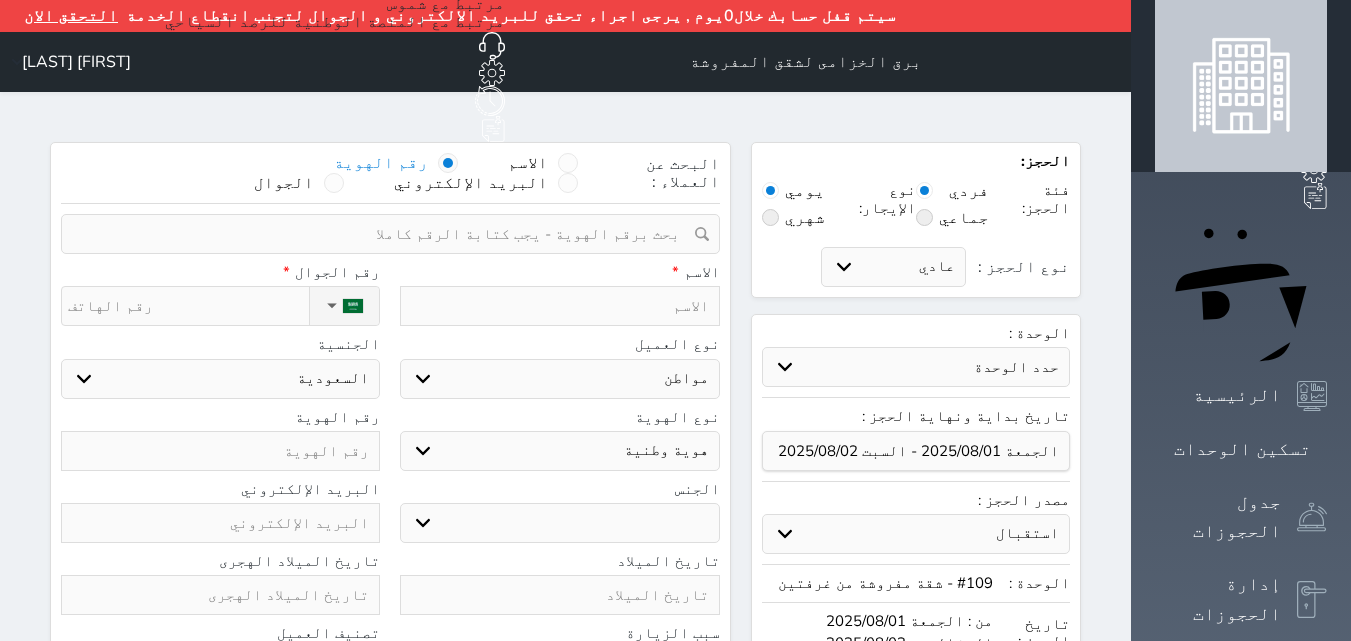 click on "رقم الهوية" at bounding box center (381, 163) 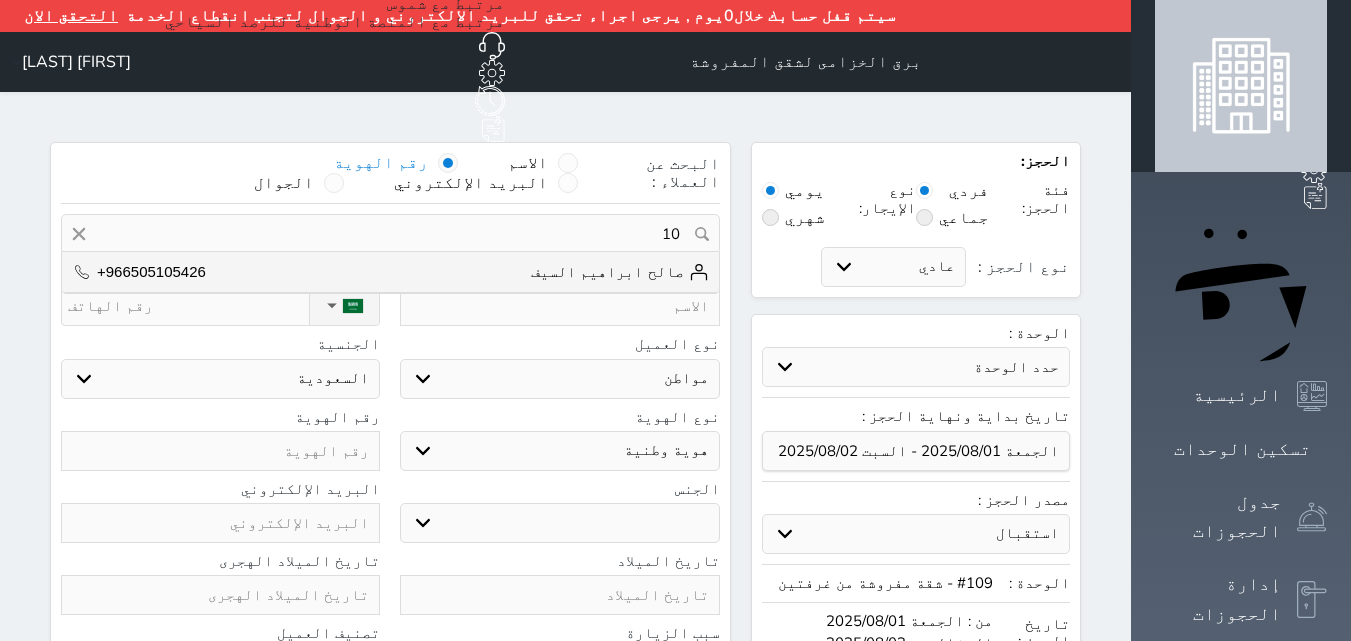 type on "1" 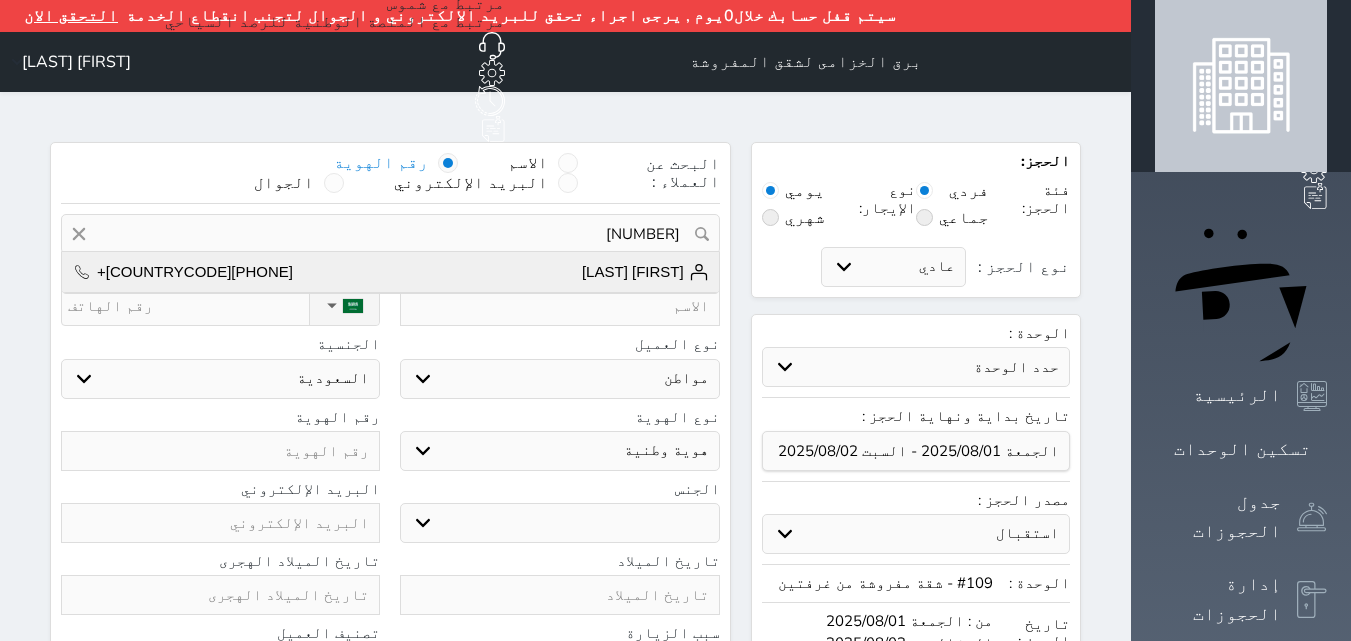 click on "[FIRST] [LAST] +[COUNTRYCODE][PHONE]" at bounding box center (390, 272) 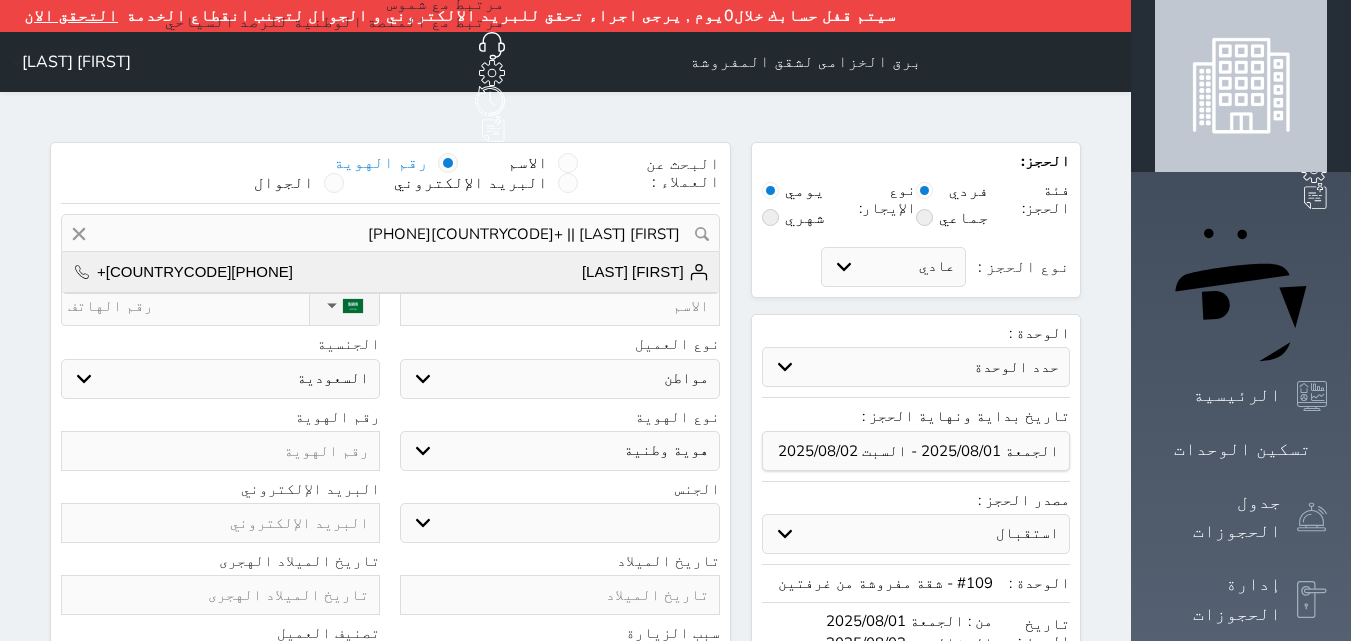 type on "[FIRST] [LAST]" 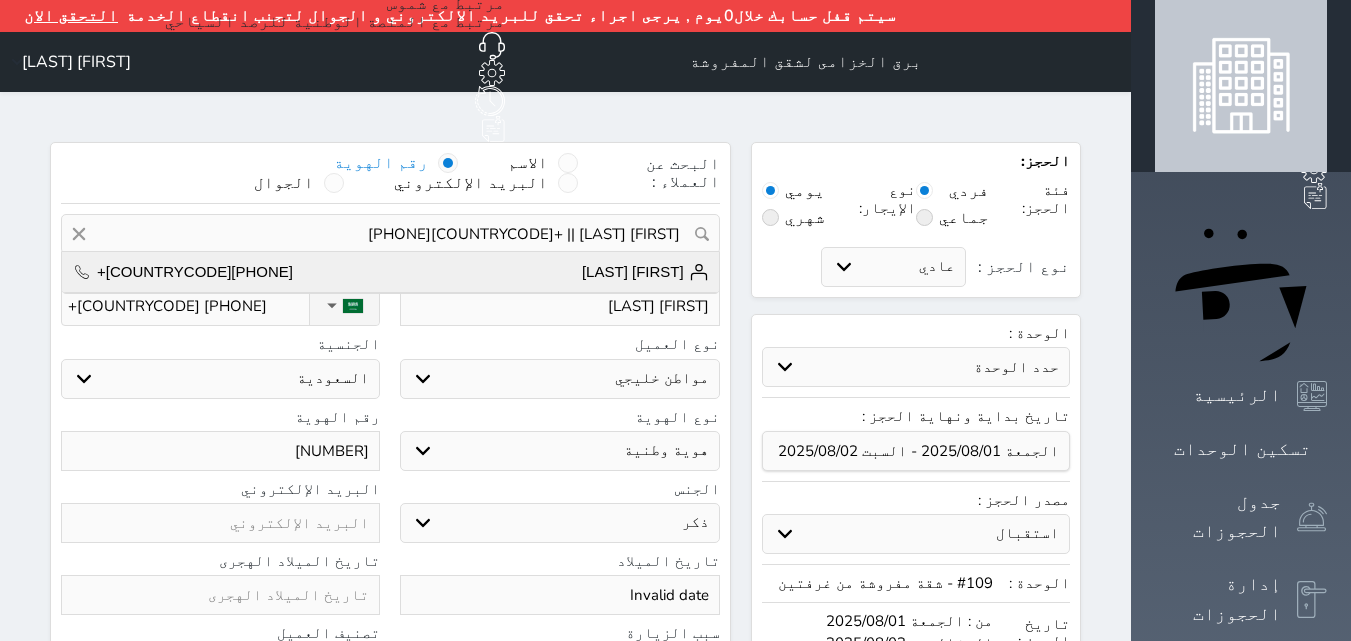 select on "109" 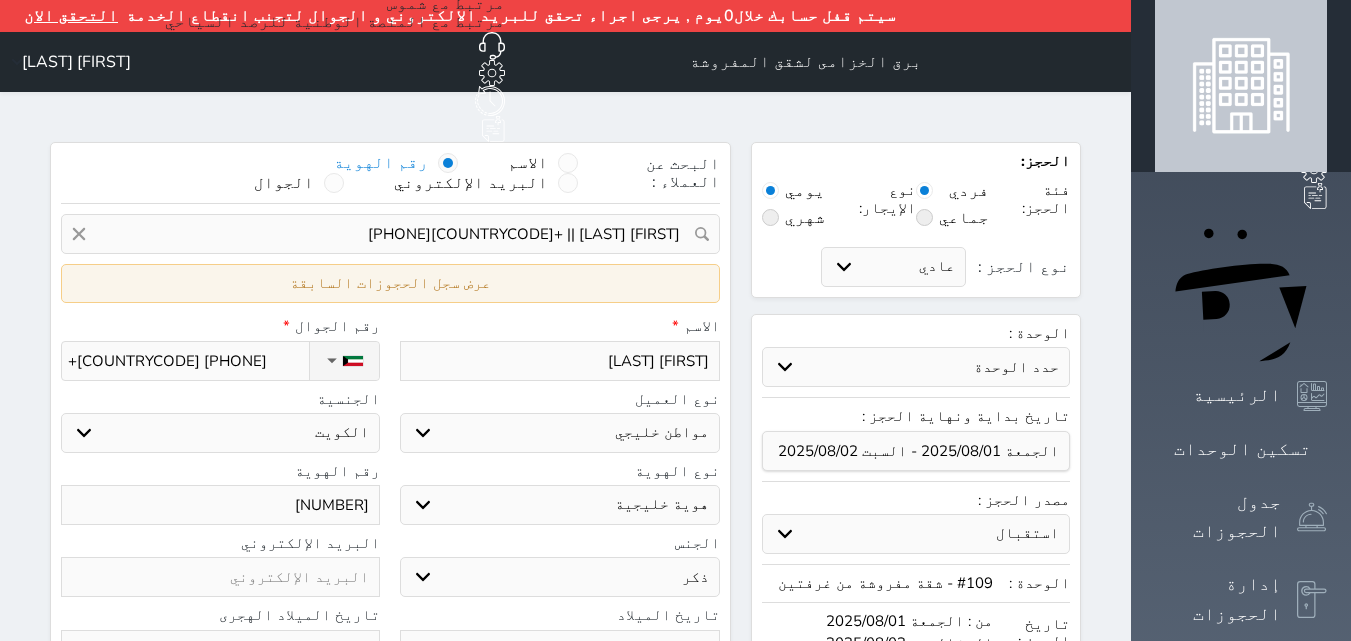 select 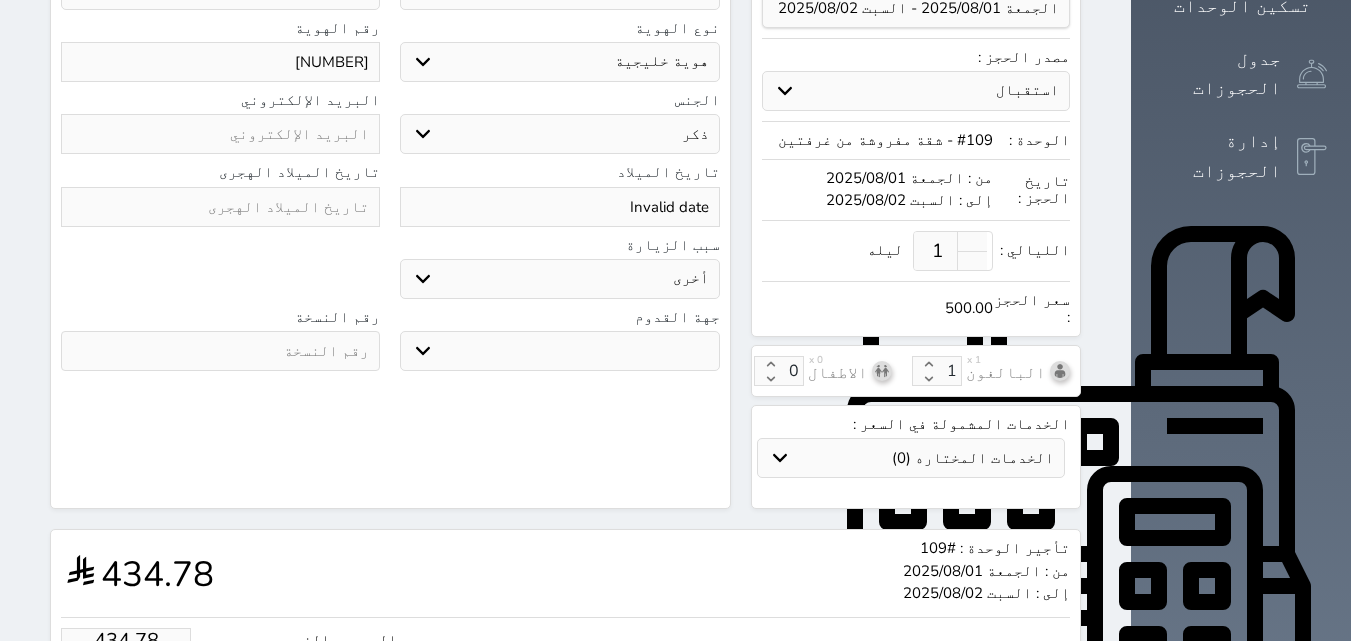 scroll, scrollTop: 668, scrollLeft: 0, axis: vertical 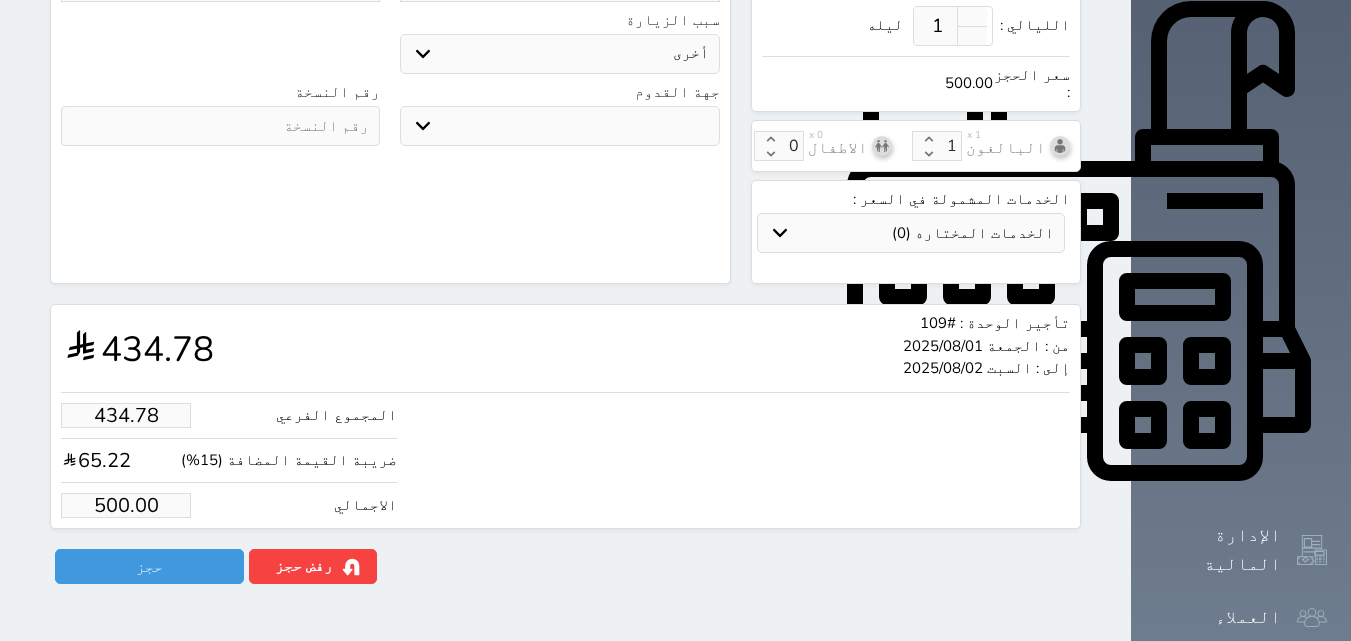 click on "500.00" at bounding box center [126, 505] 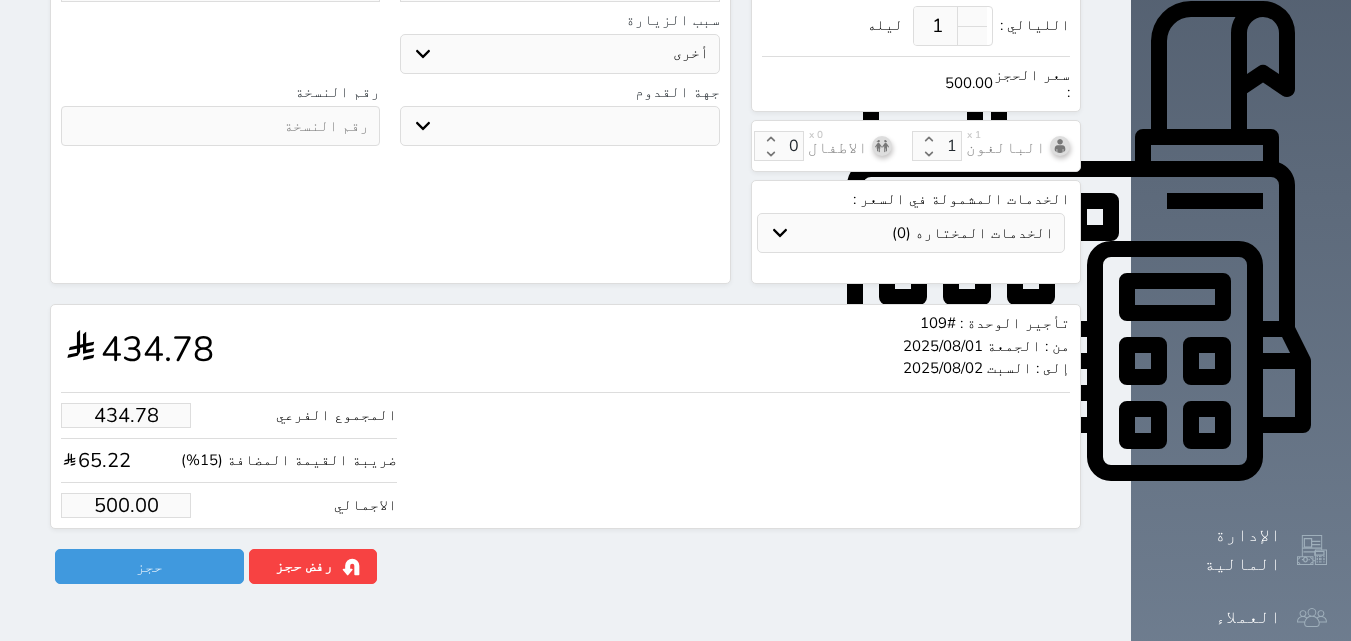 type on "500" 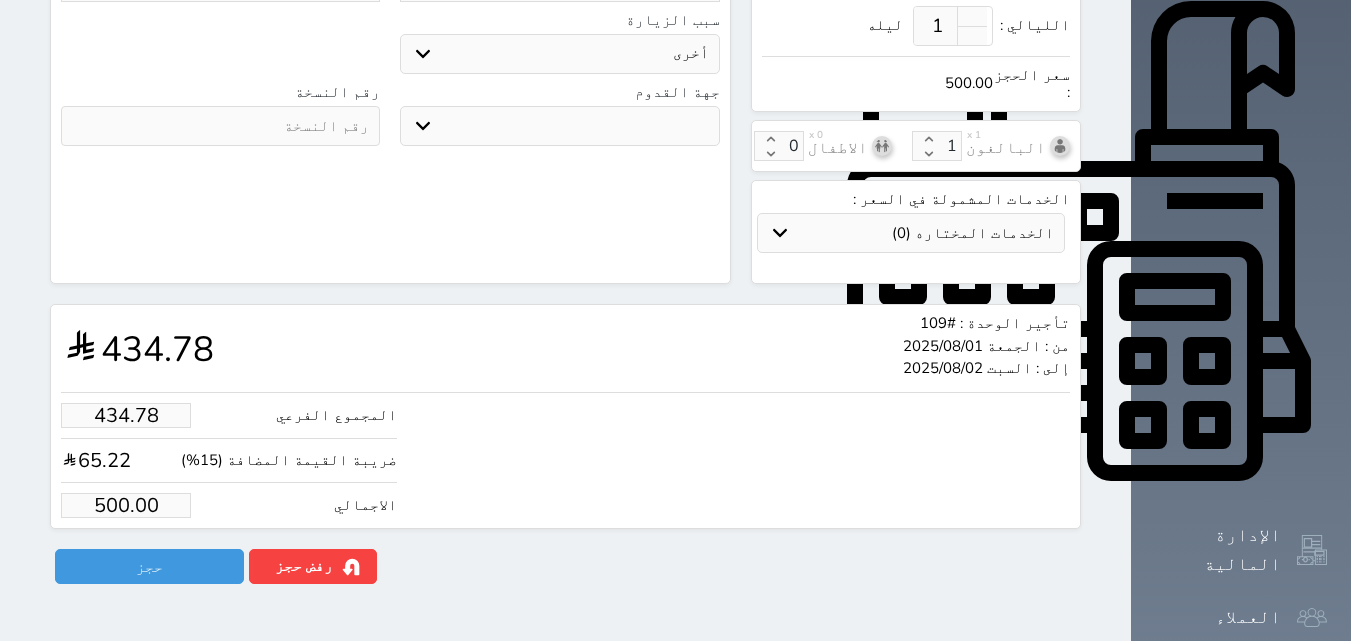 select 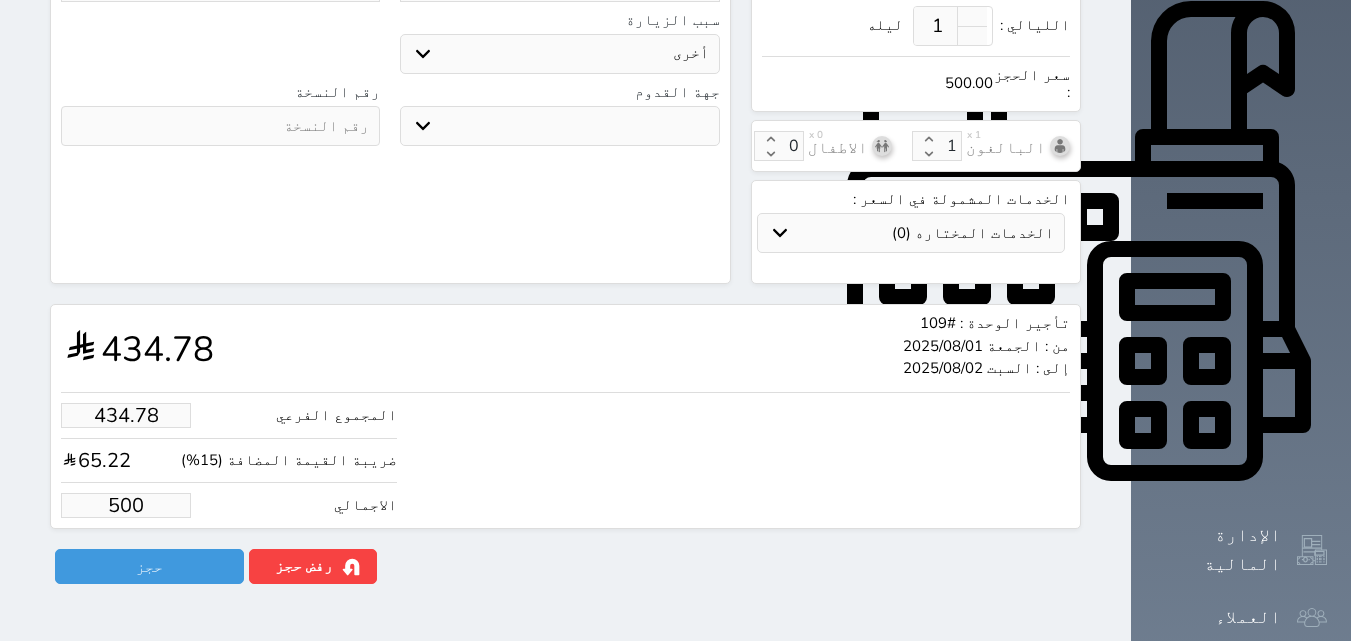 type on "43.48" 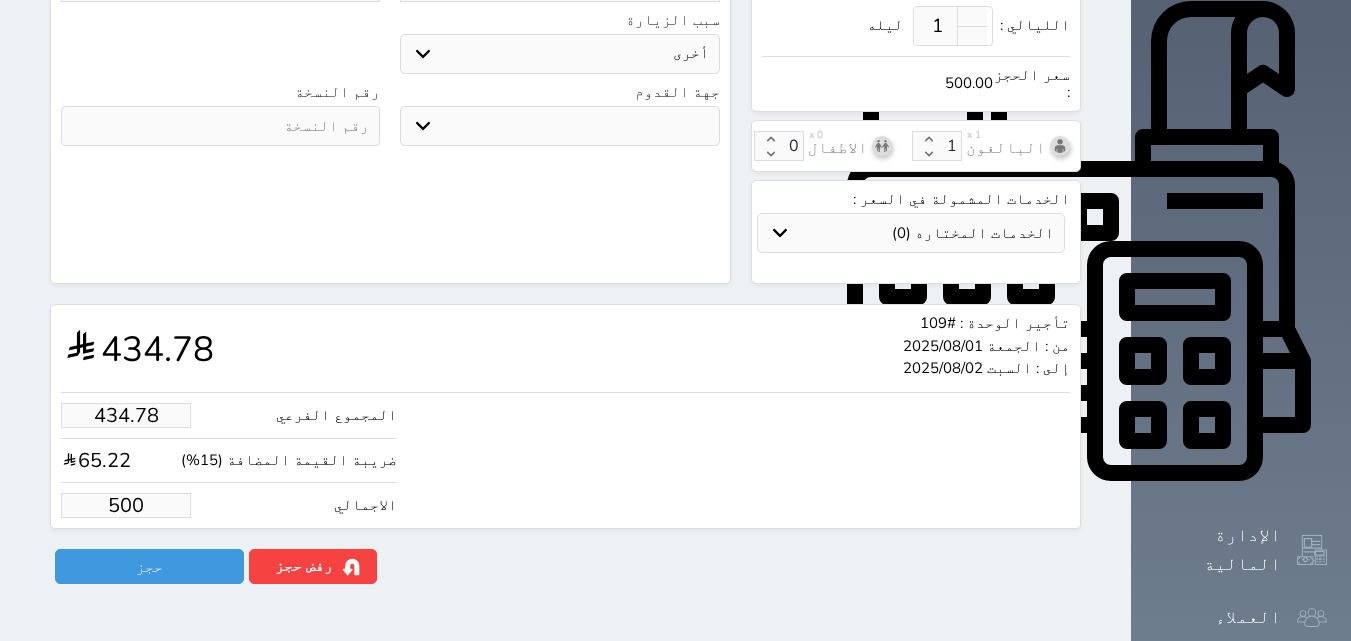 type on "50" 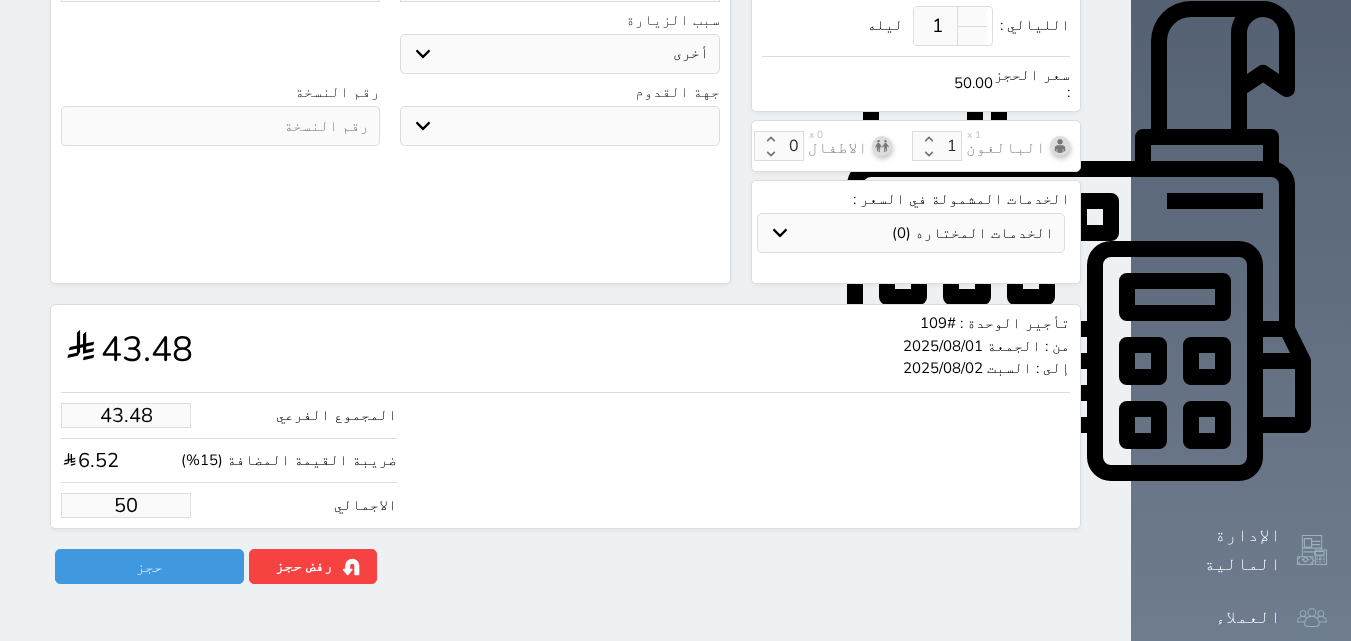 type on "4.35" 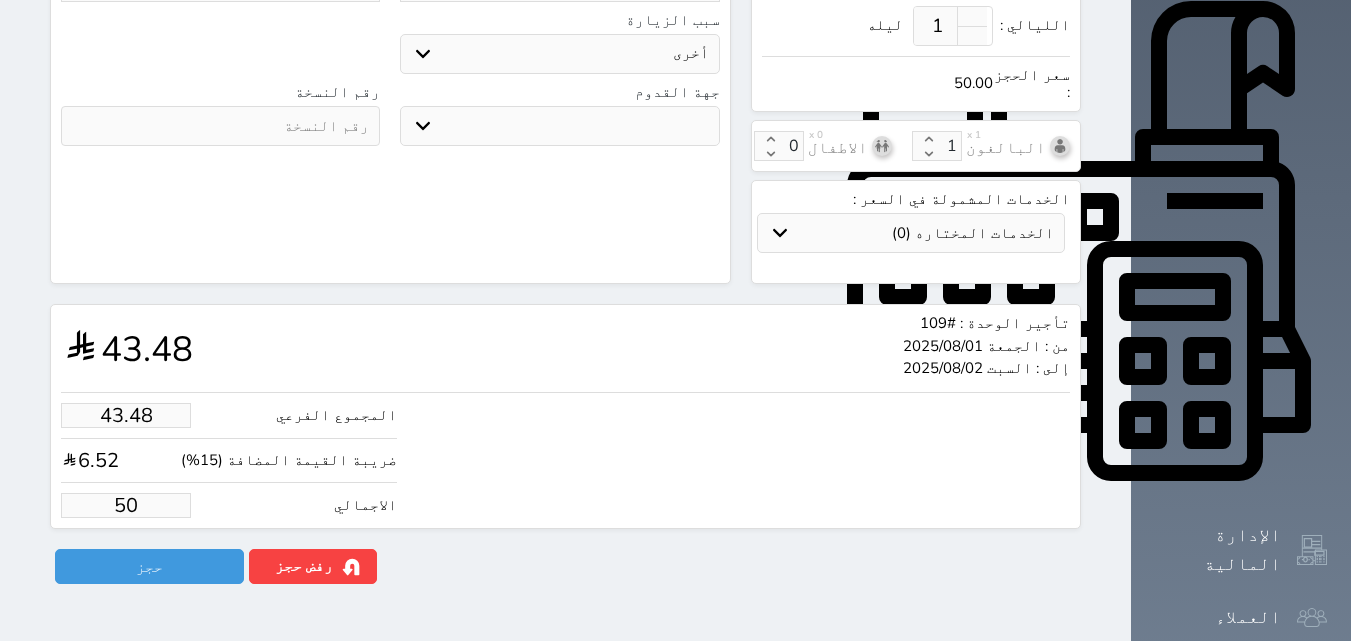 type on "5" 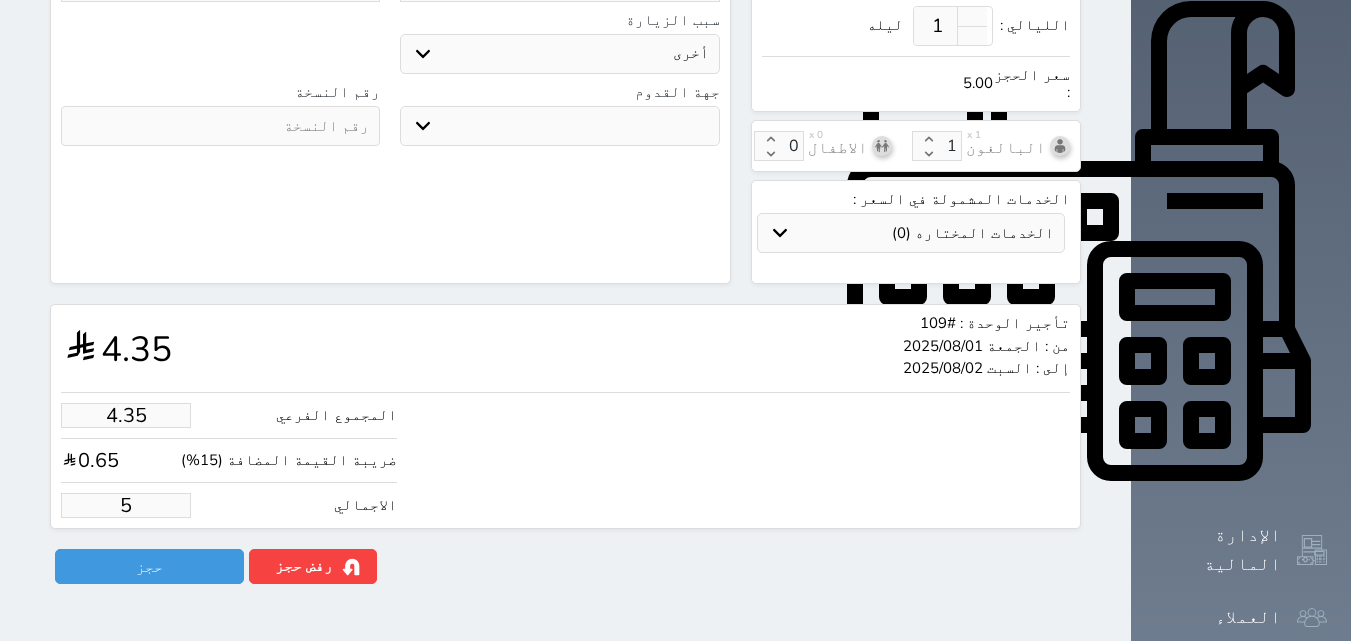 type on "1.00" 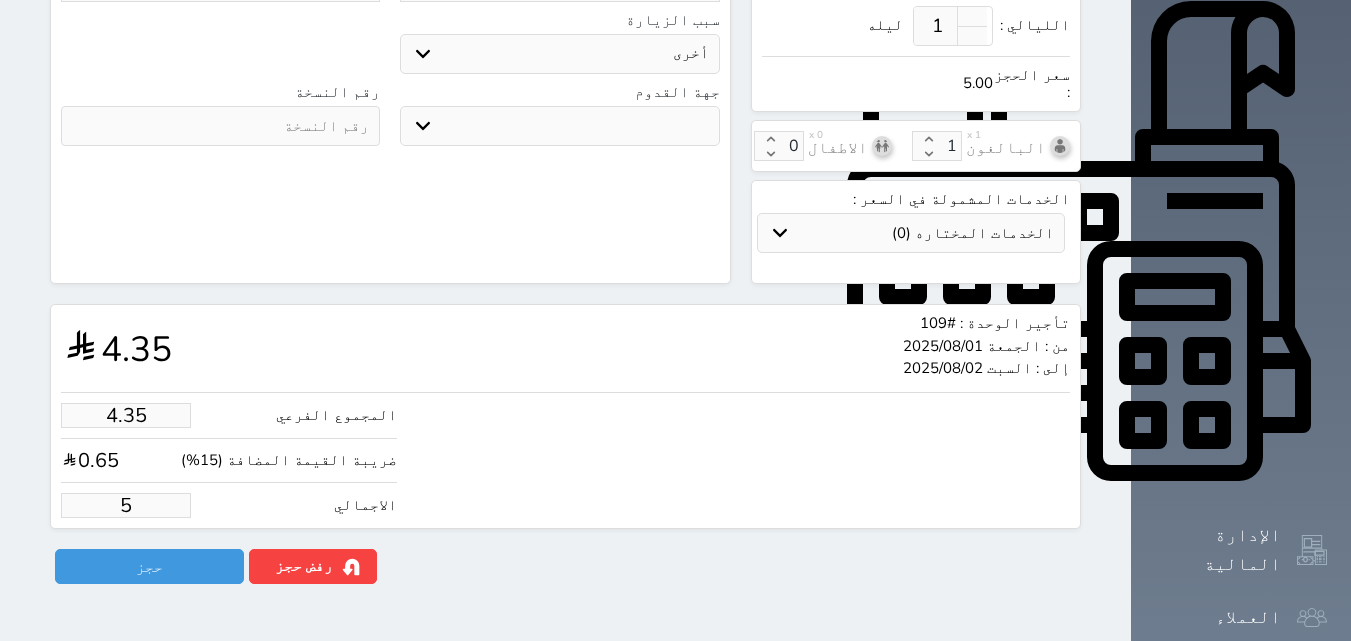 type on "1.15" 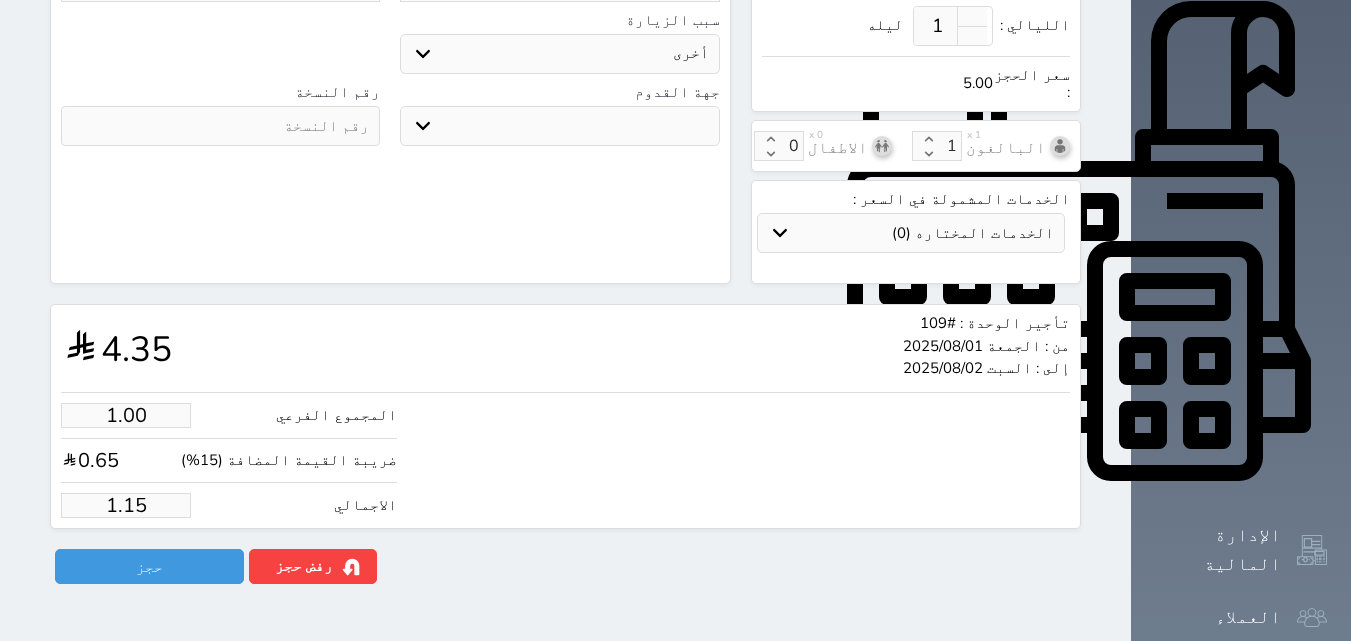 type on "1.1" 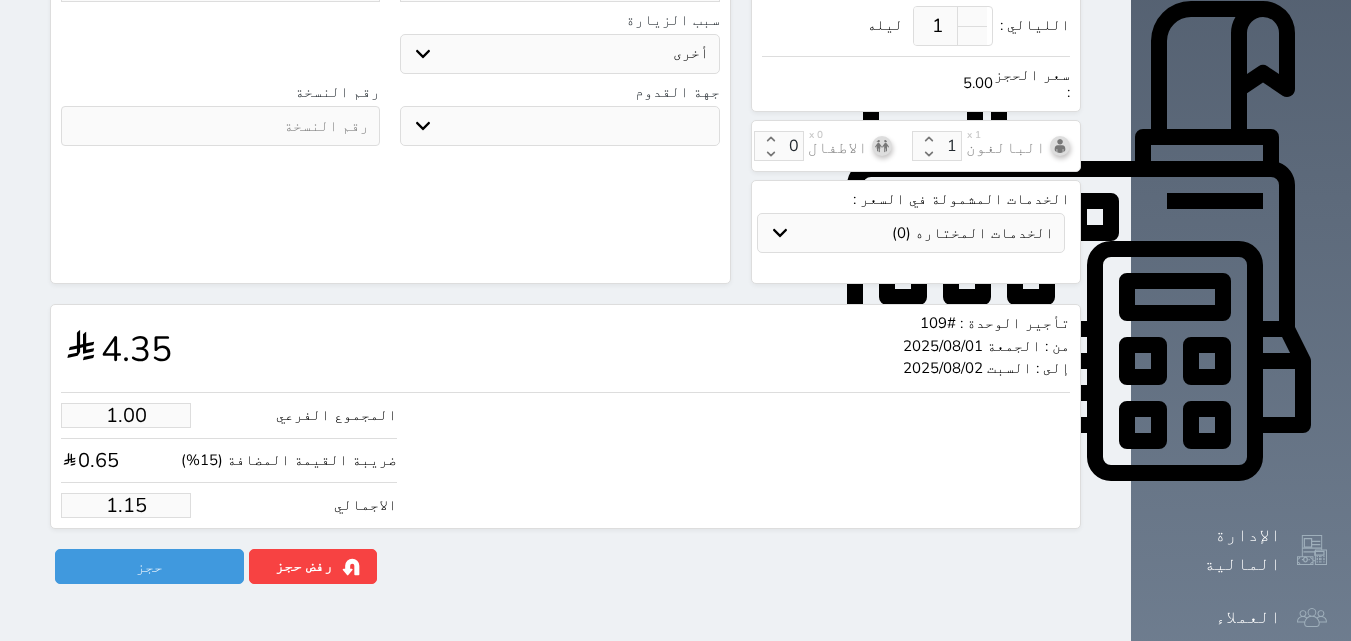 select 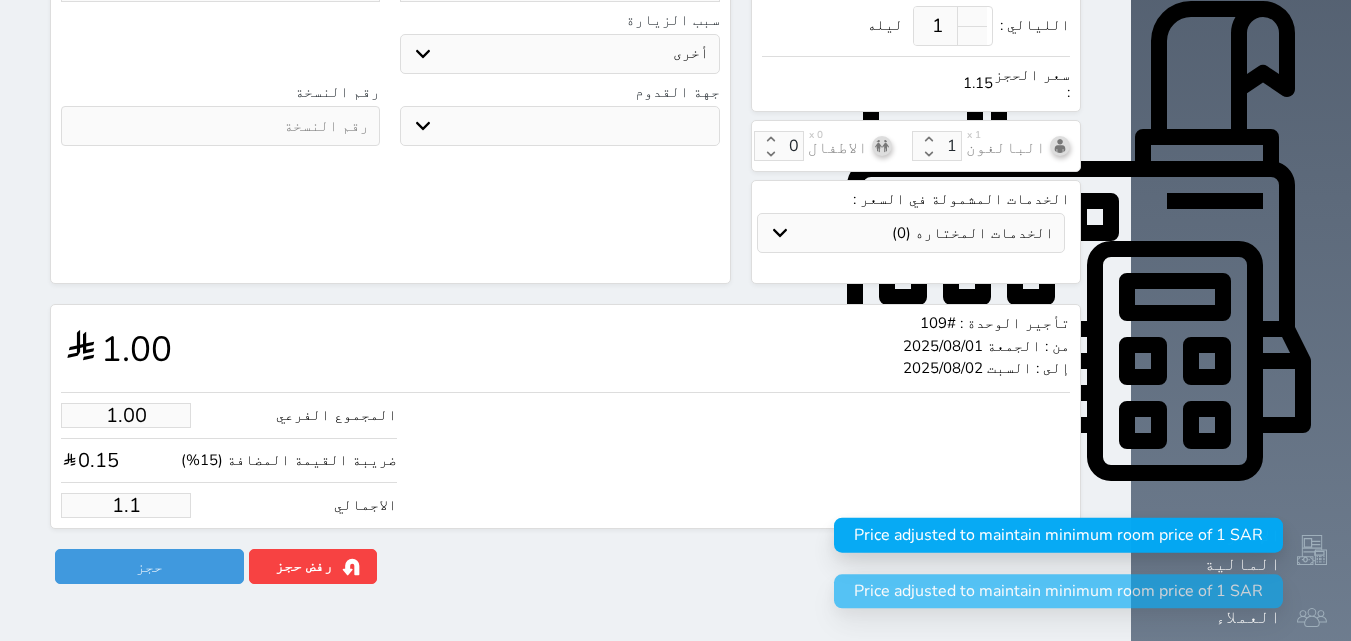 type on "1." 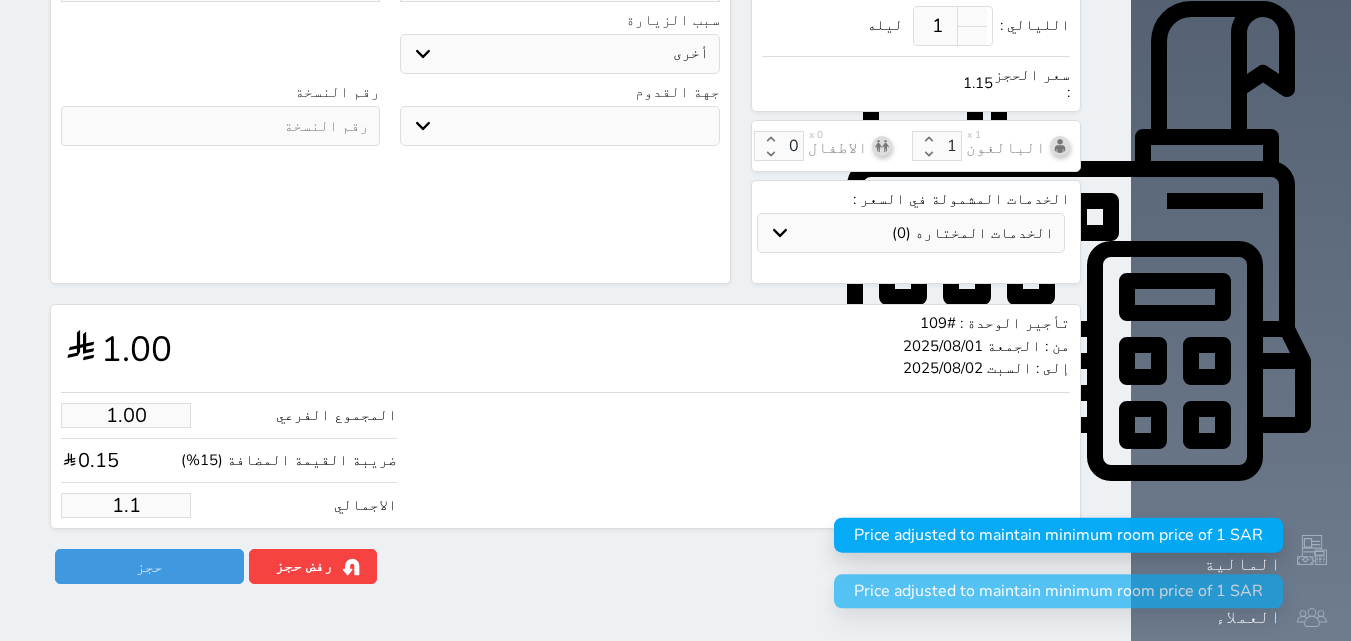 select 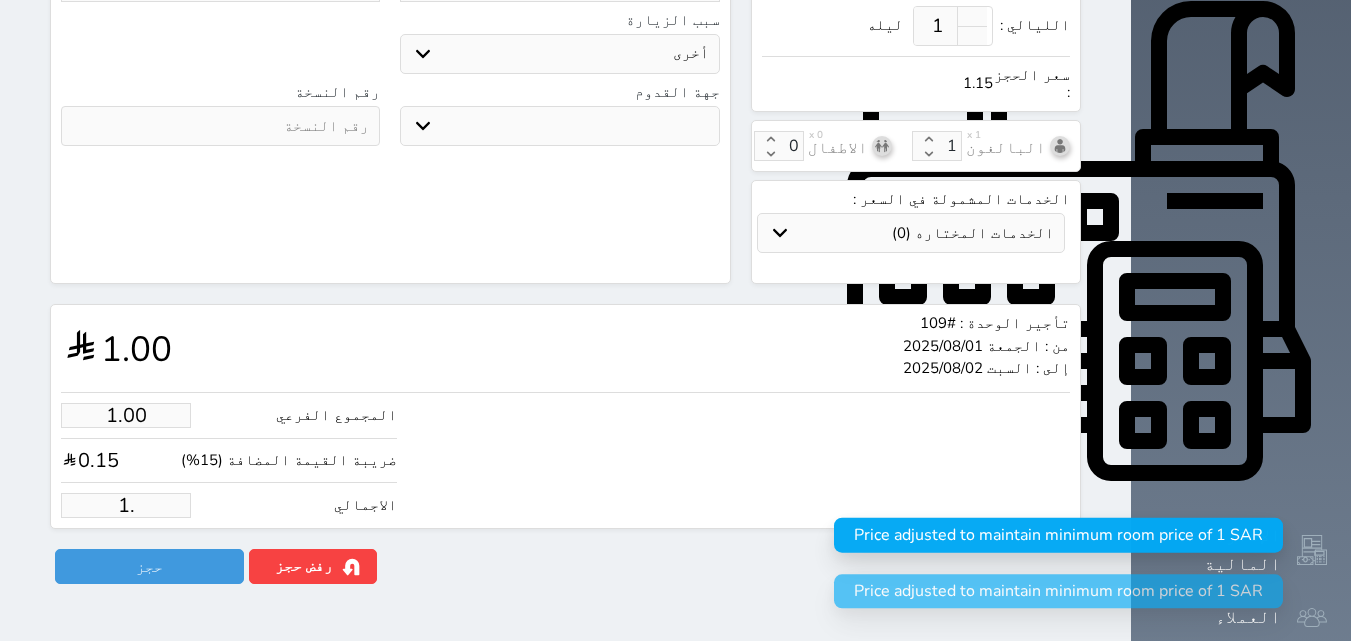 type on "1" 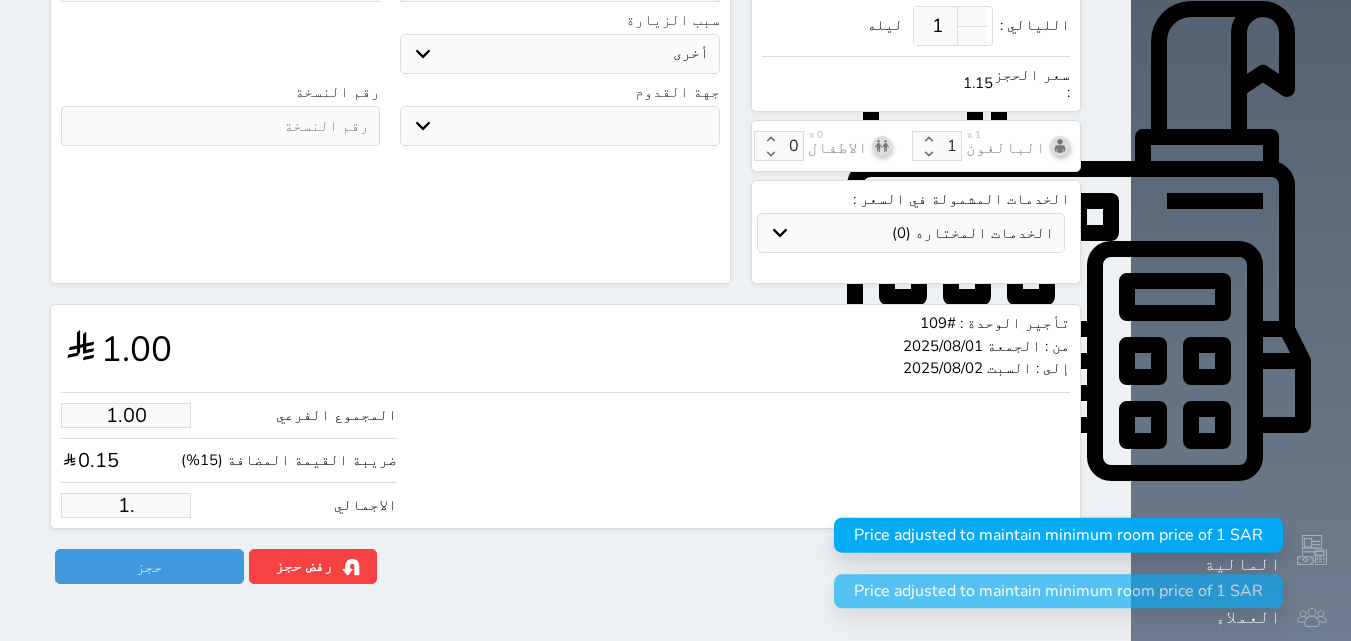 select 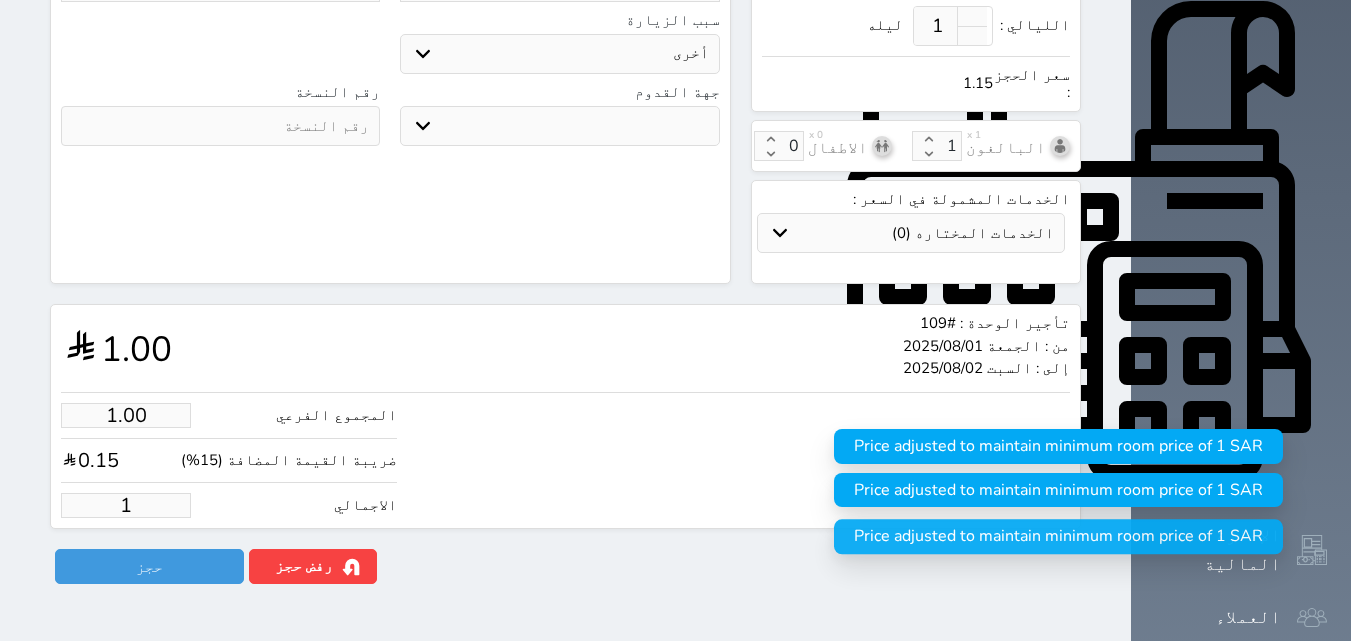 type 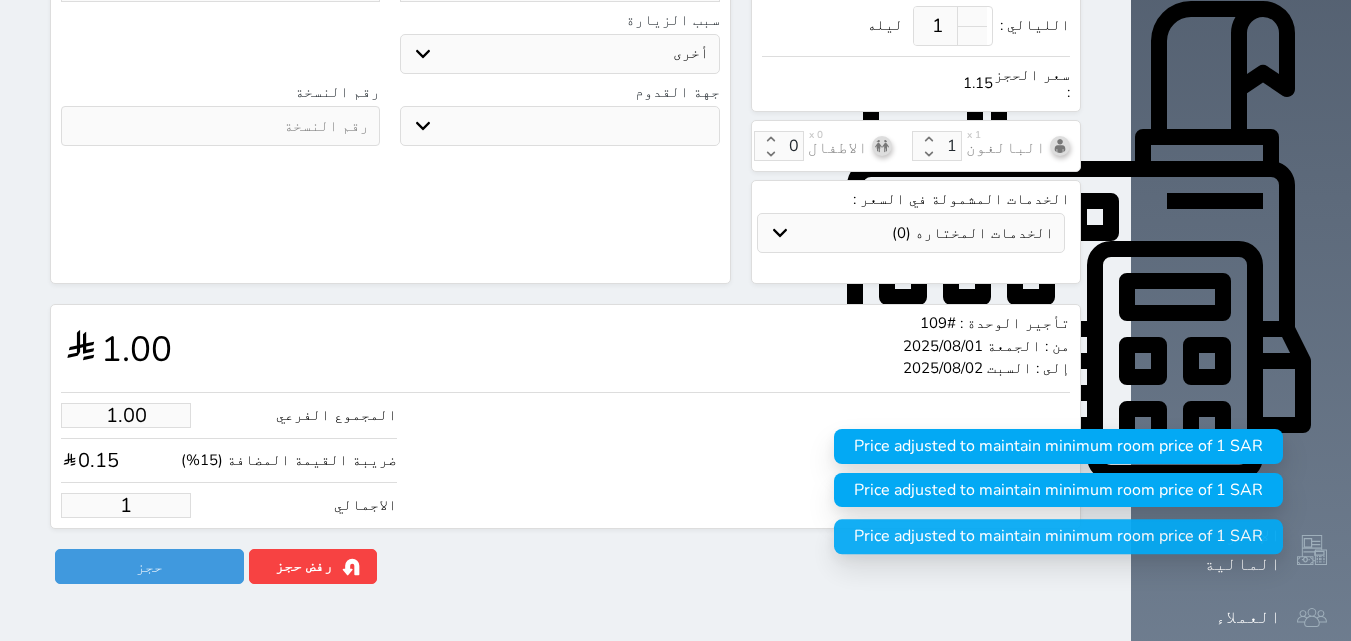 select 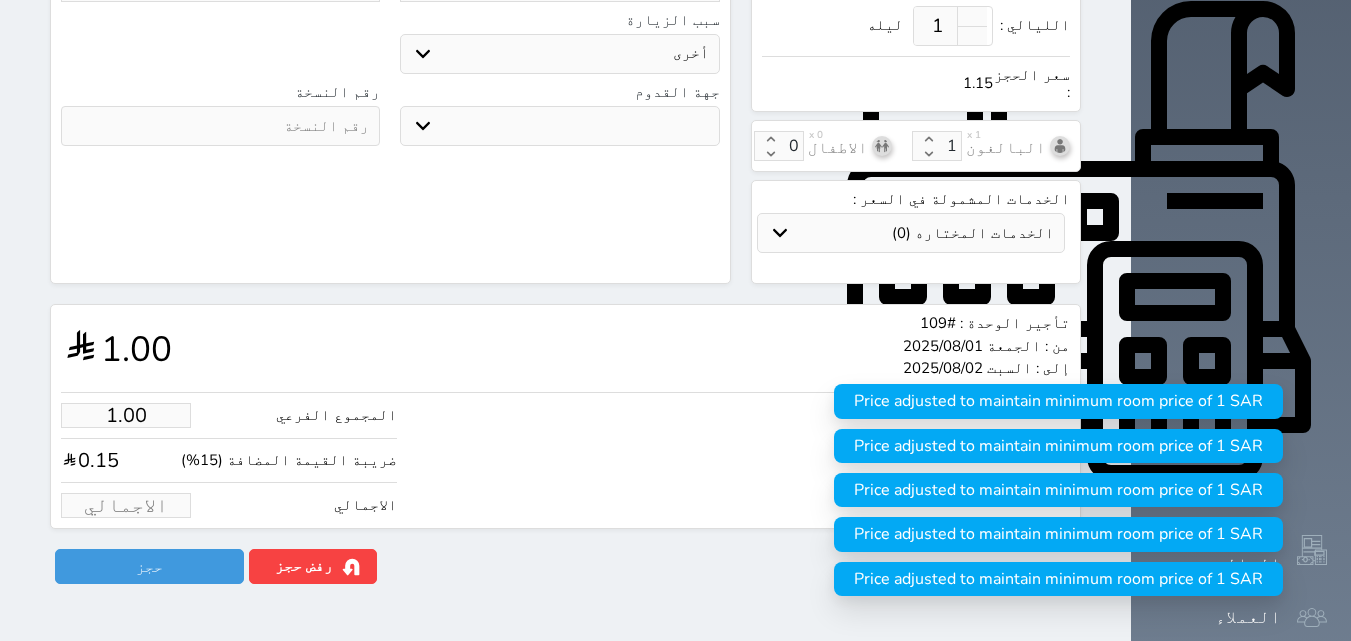 type on "1" 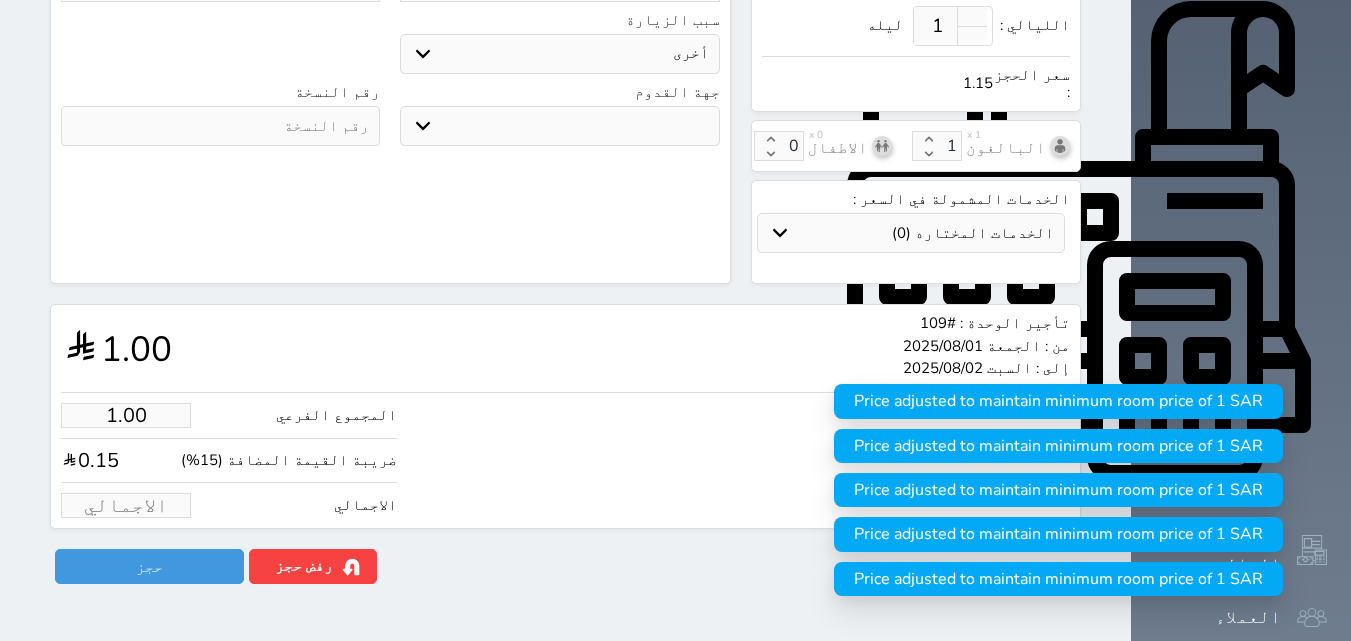 select 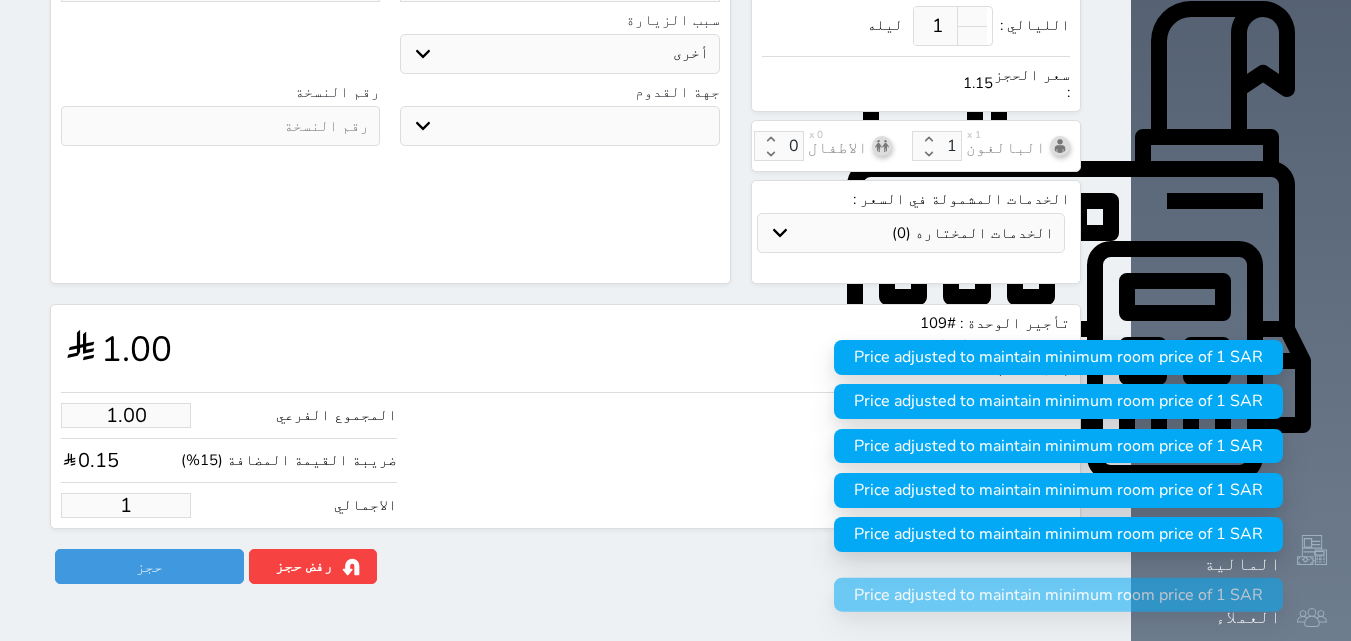 type on "13.04" 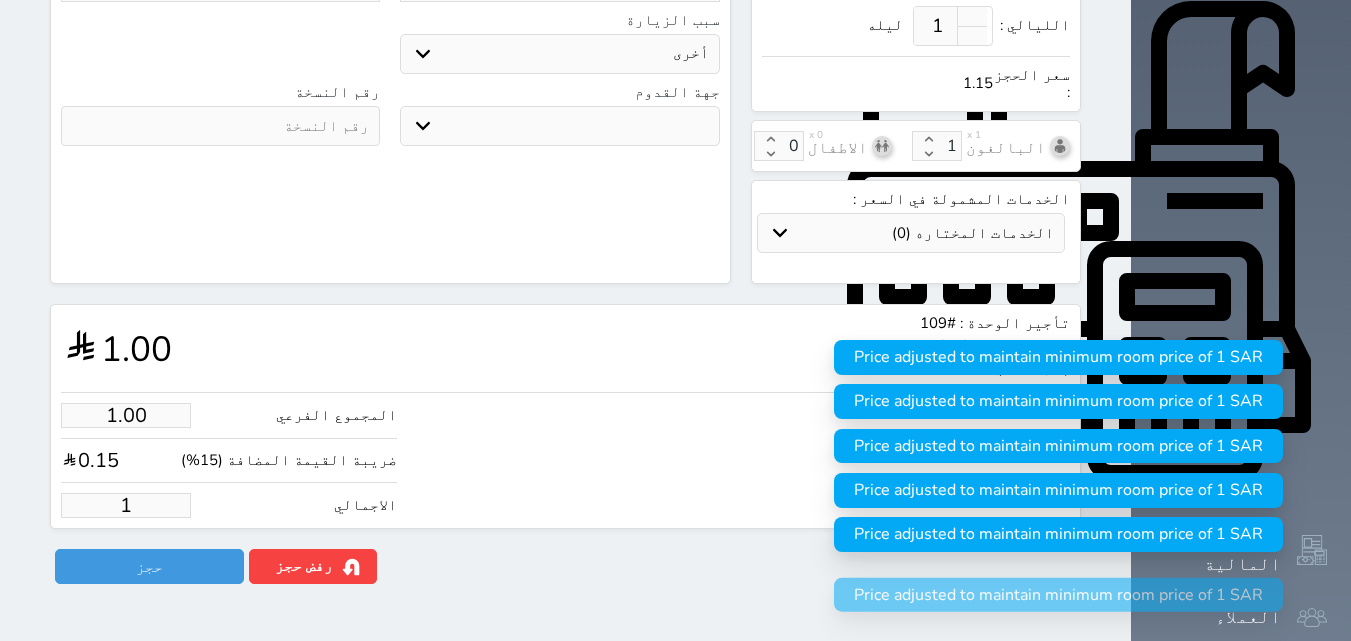 type on "15" 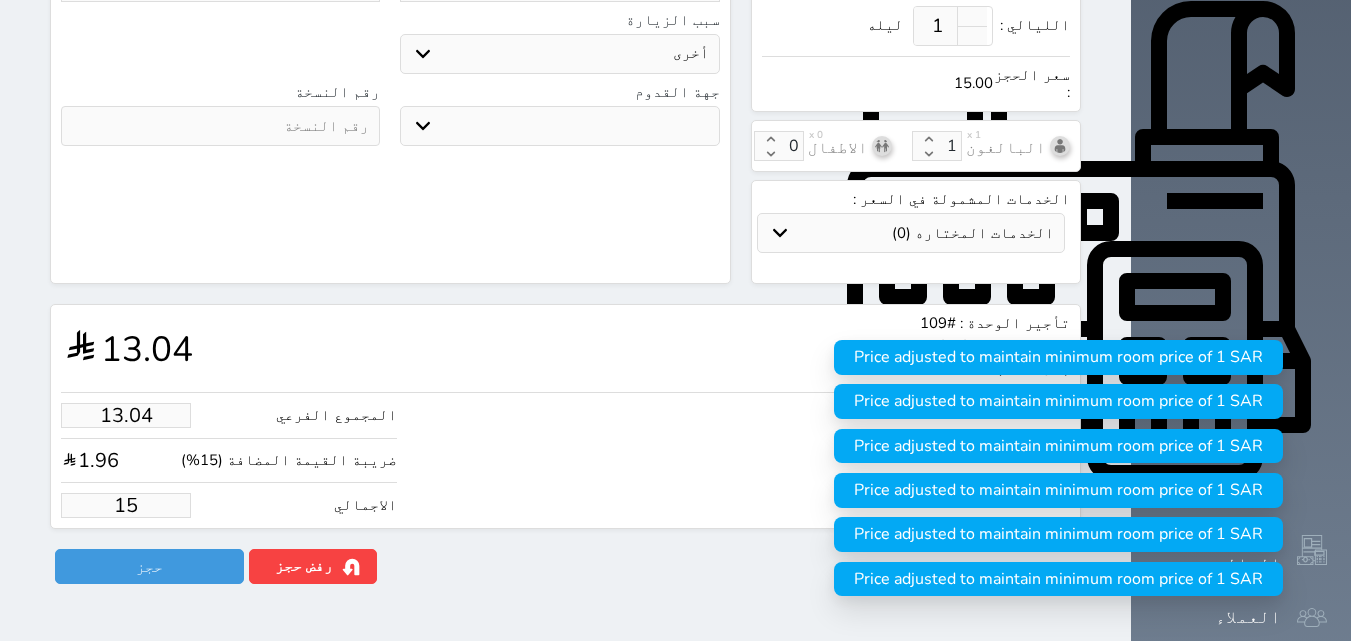 type on "130.43" 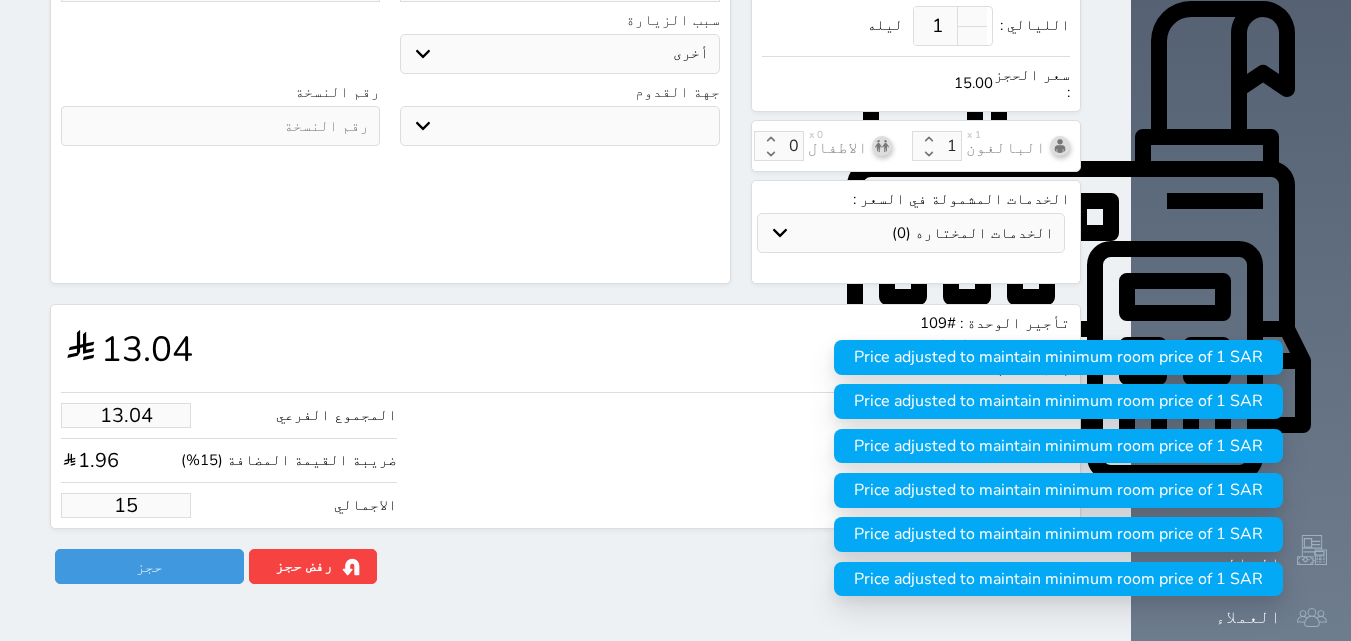 type on "150" 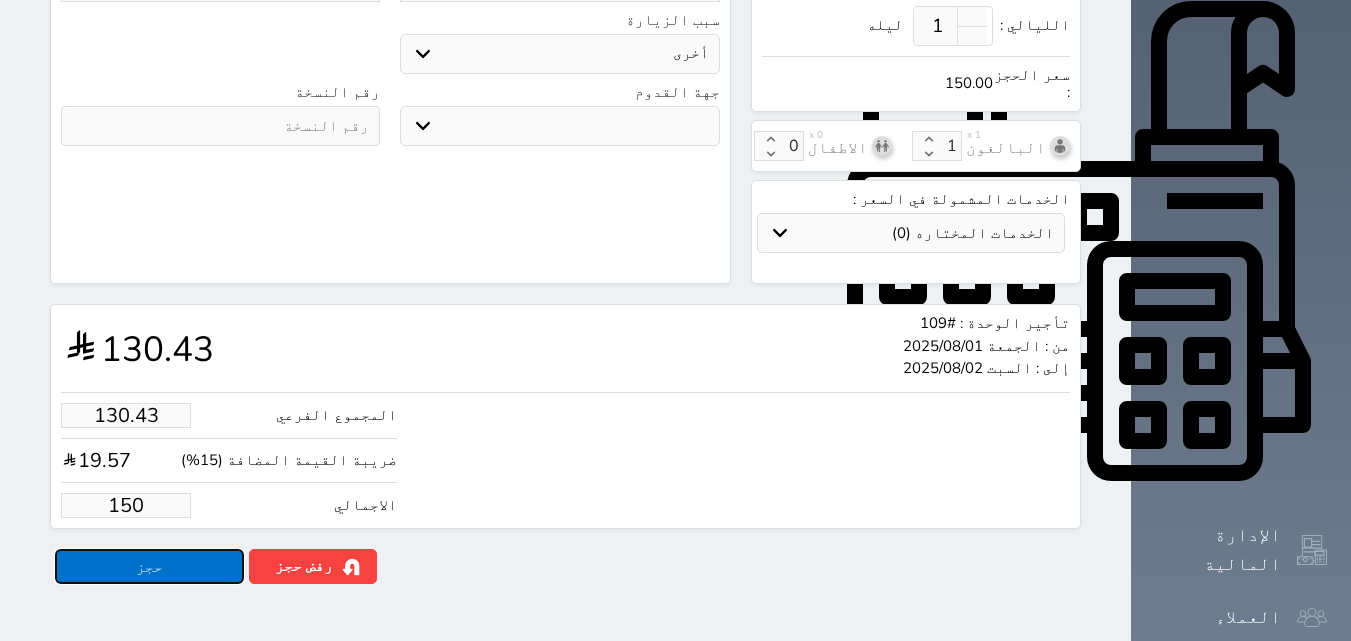 type on "150.00" 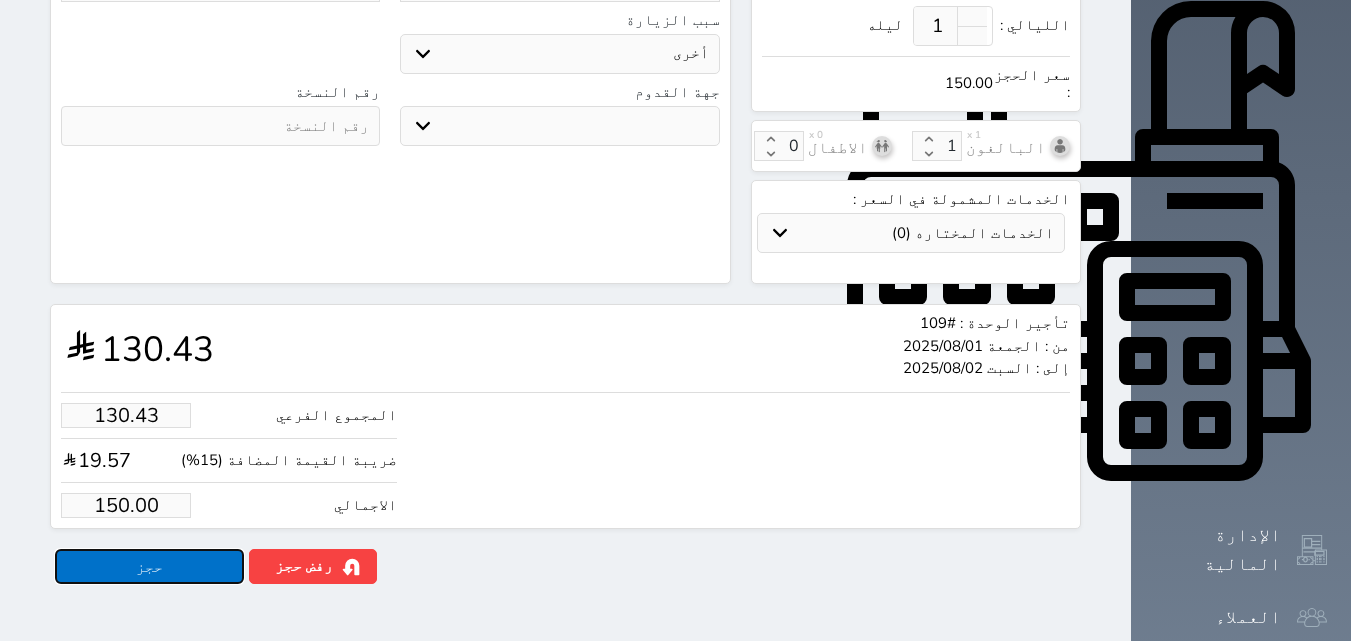 click on "حجز" at bounding box center [149, 566] 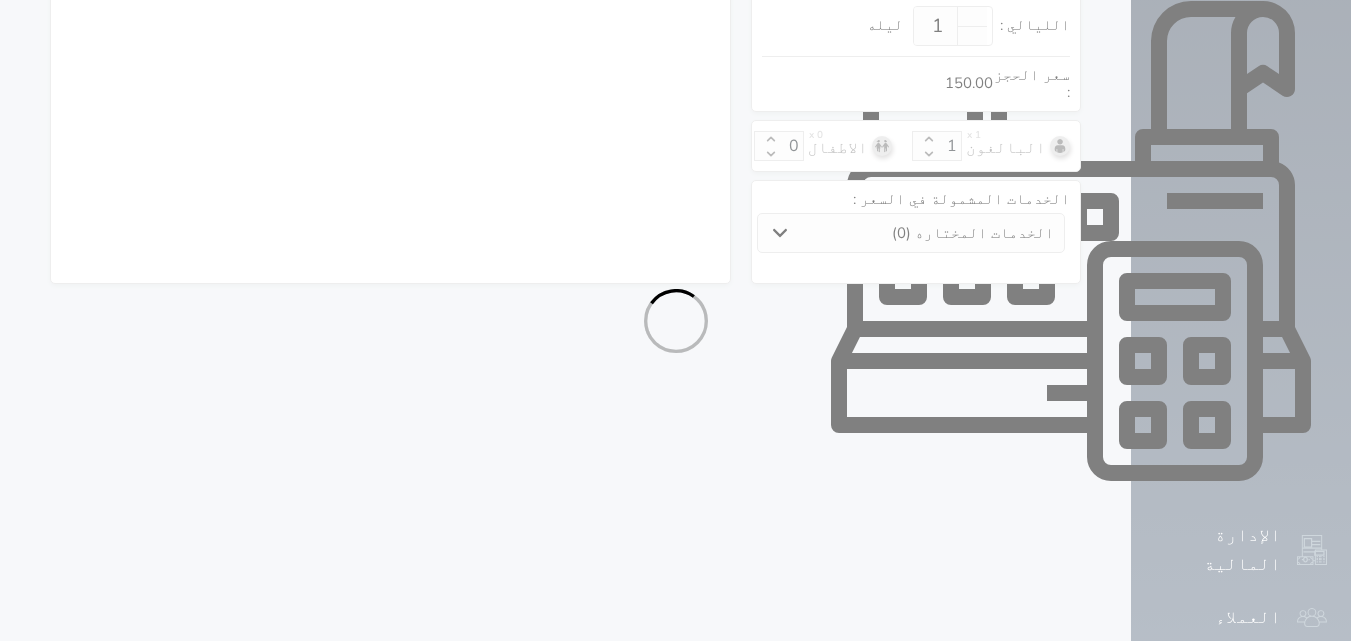 select on "2" 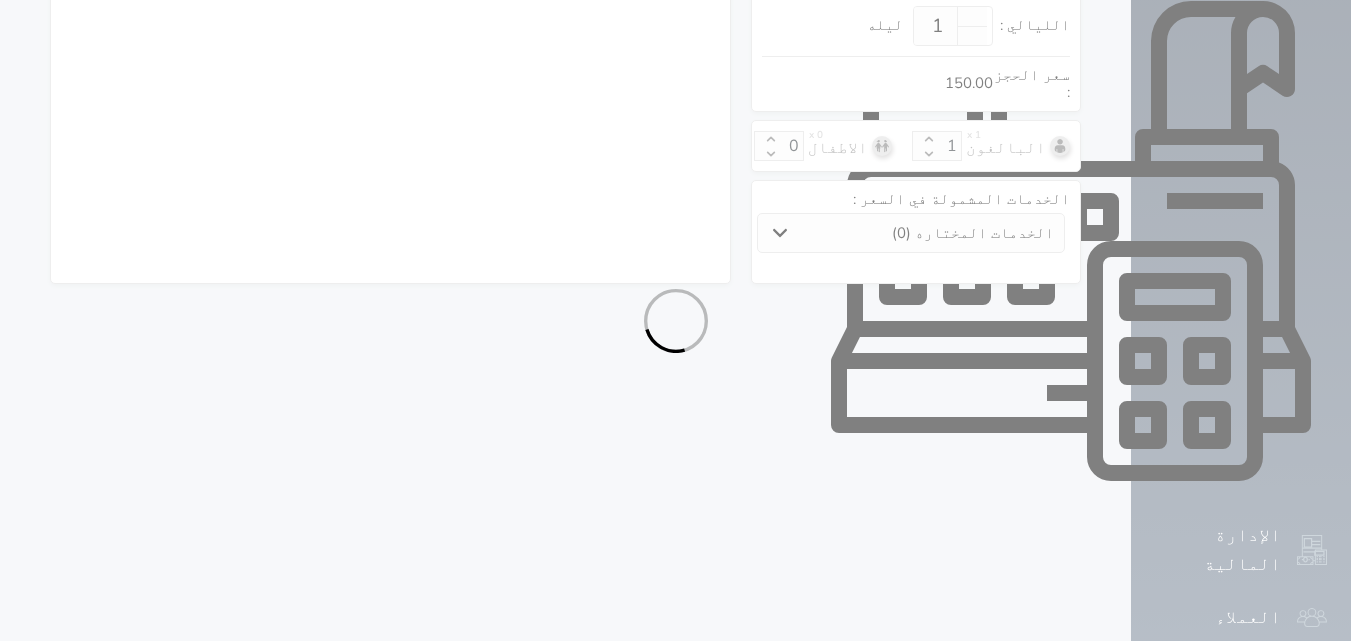 select on "109" 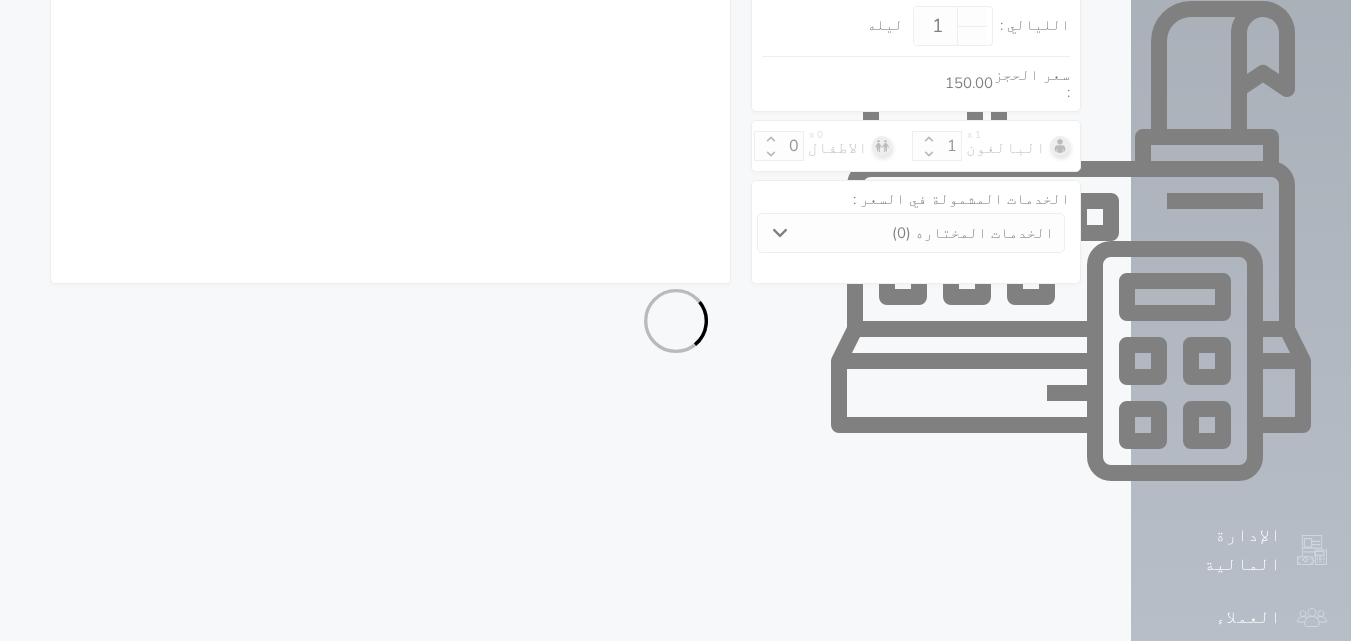 select on "3" 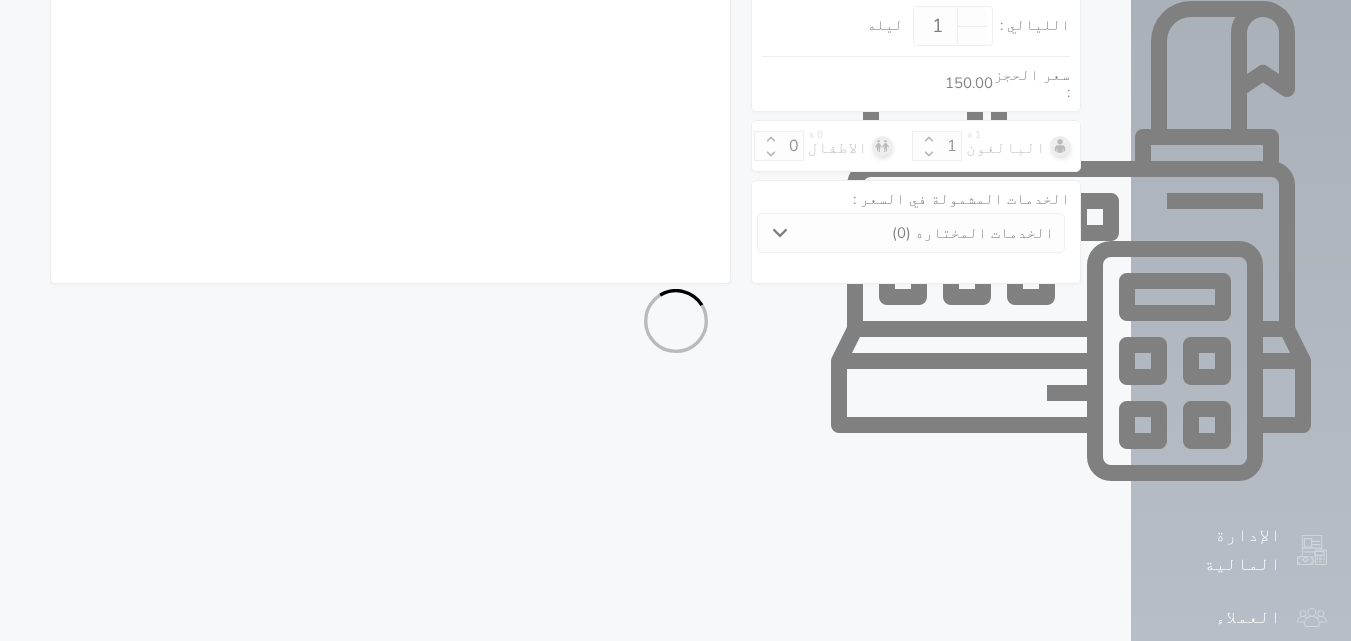 select on "7" 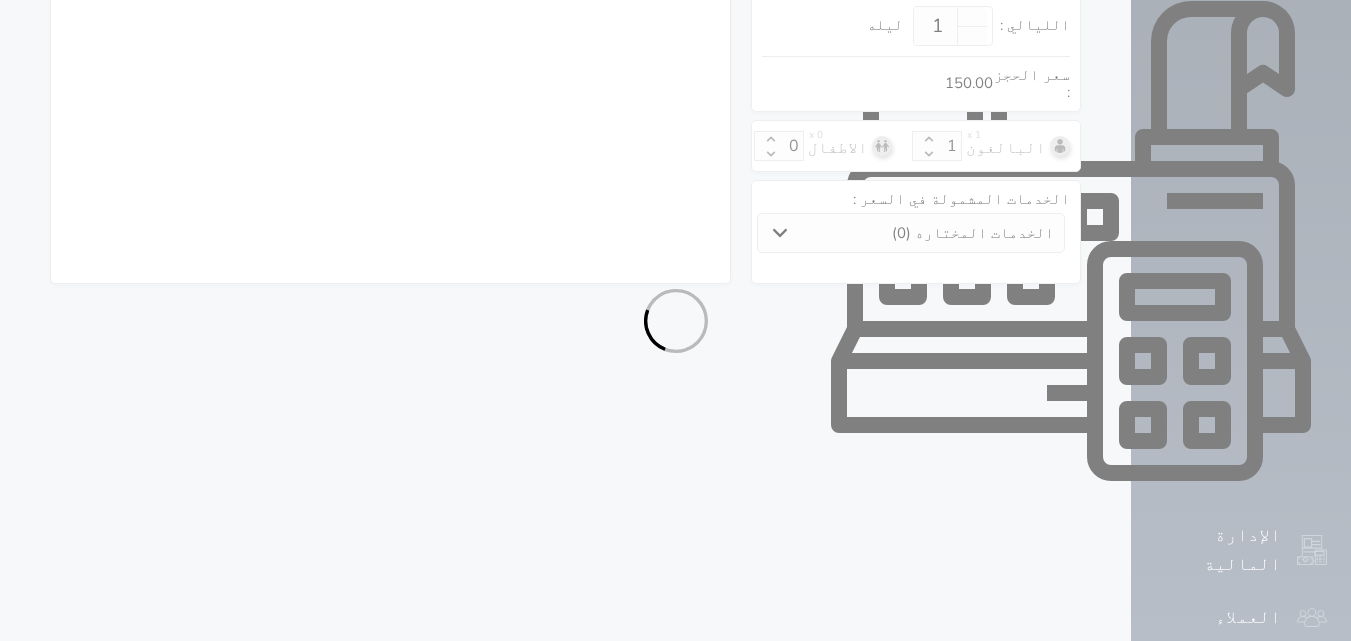 select 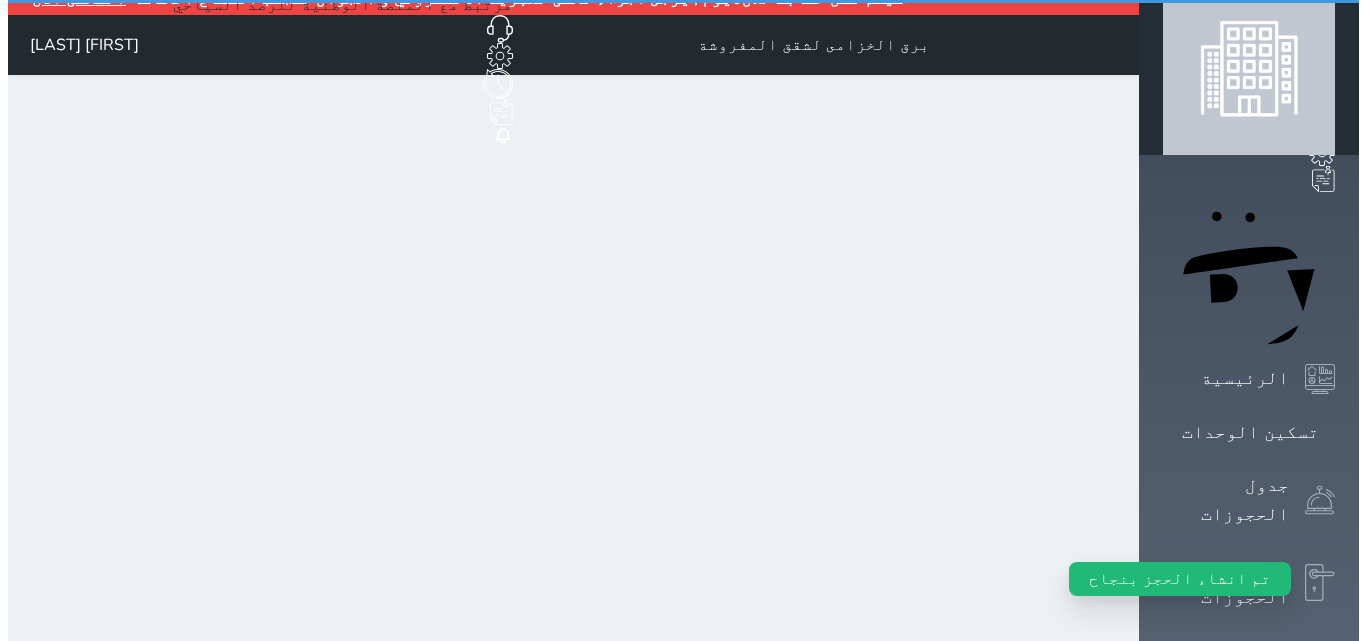 scroll, scrollTop: 0, scrollLeft: 0, axis: both 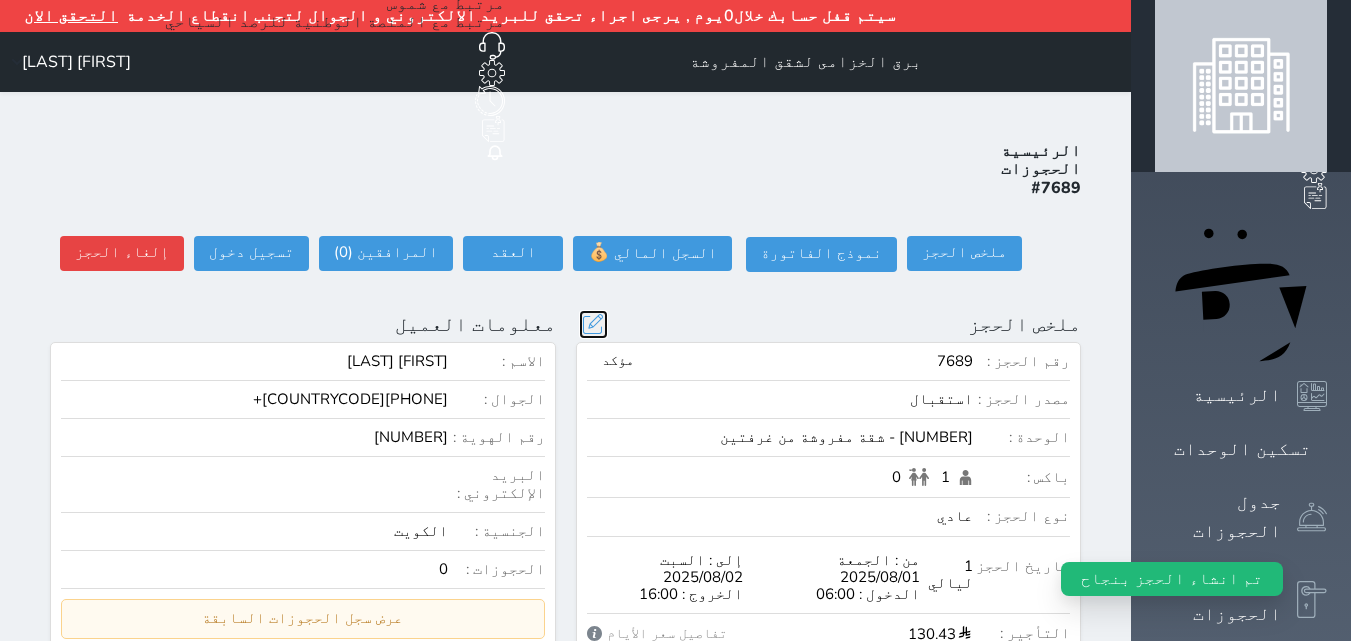 click at bounding box center (593, 324) 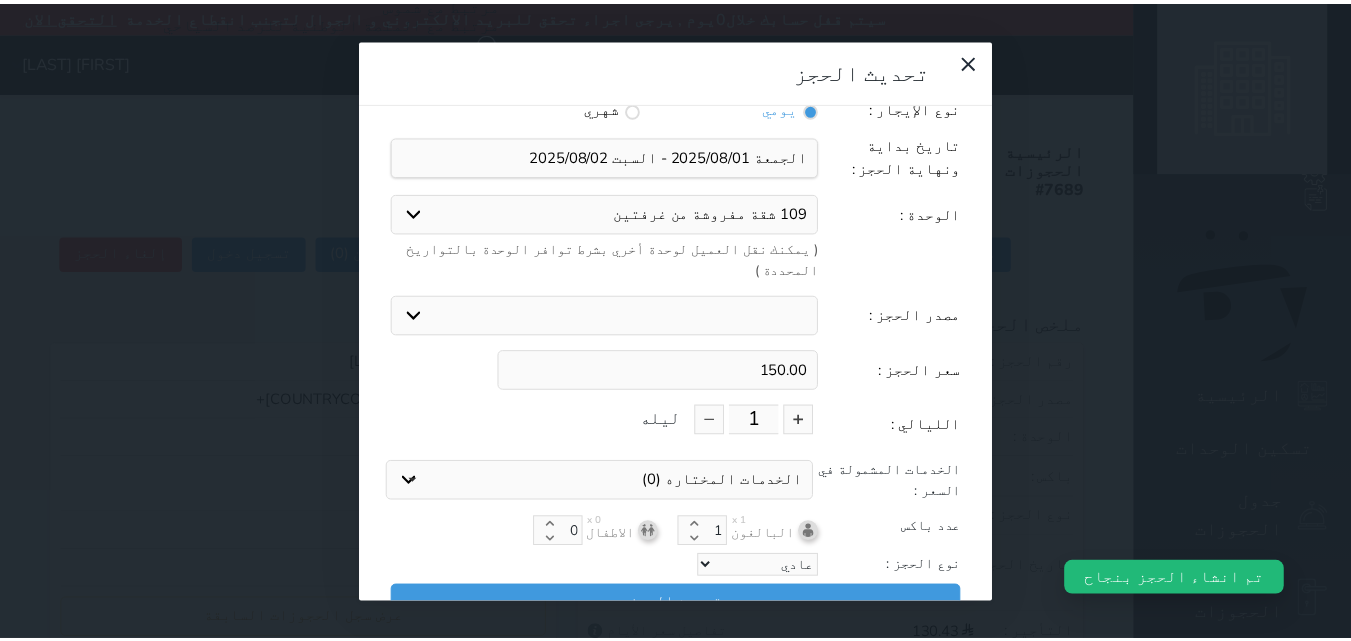 scroll, scrollTop: 45, scrollLeft: 0, axis: vertical 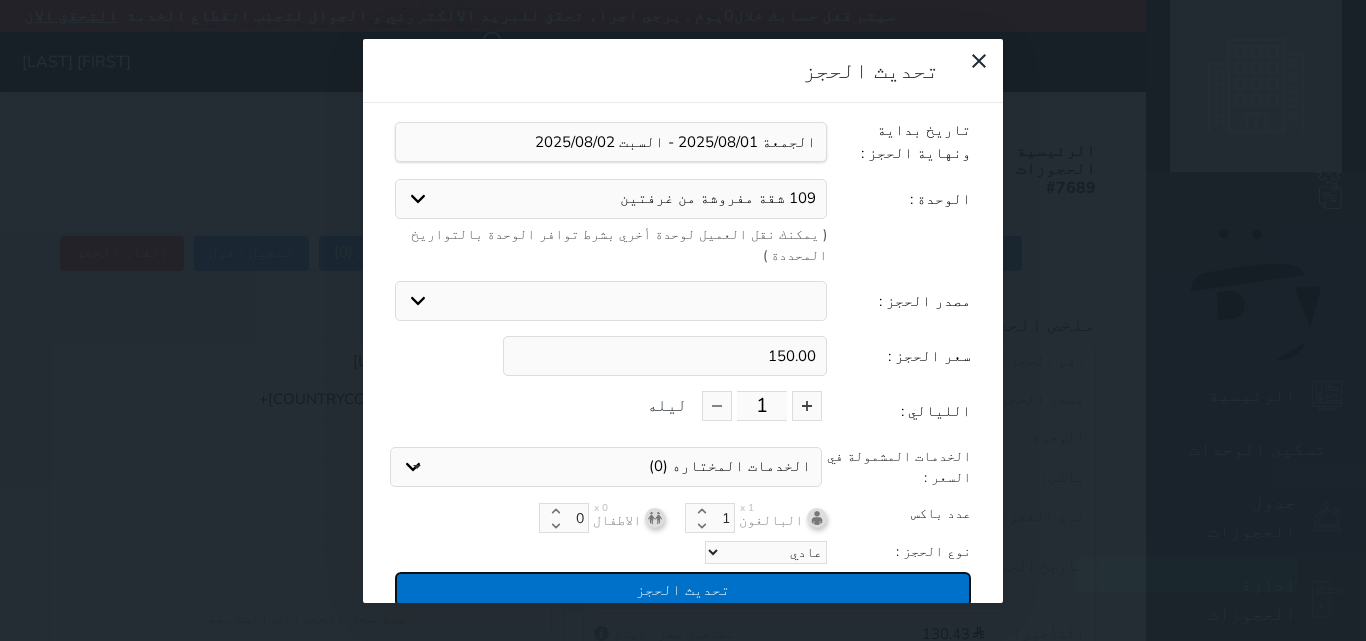 click on "تحديث الحجز" at bounding box center (683, 589) 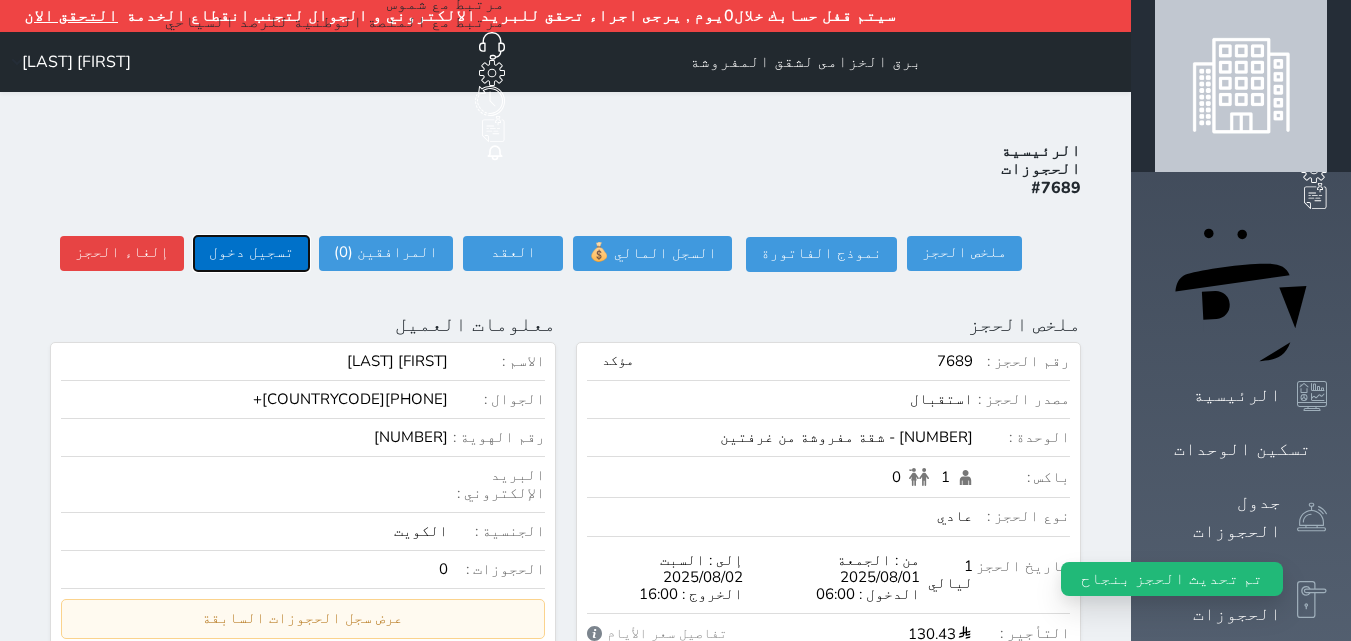 click on "تسجيل دخول" at bounding box center (251, 253) 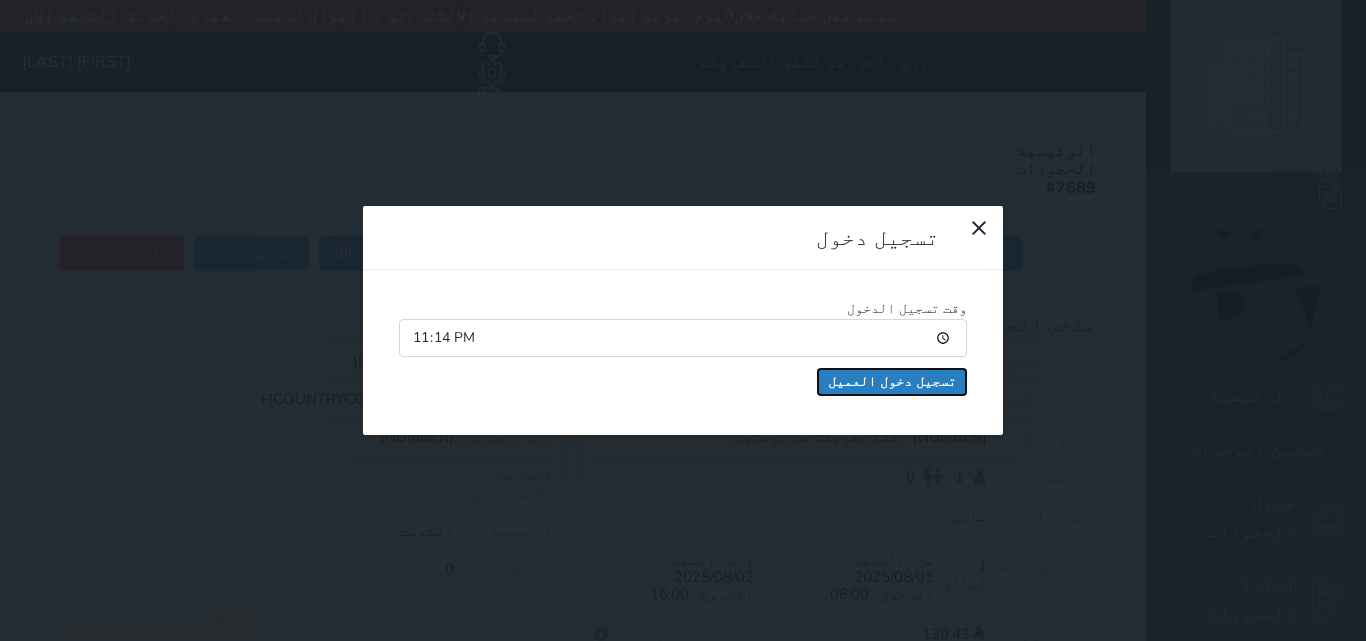 click on "تسجيل دخول العميل" at bounding box center [892, 382] 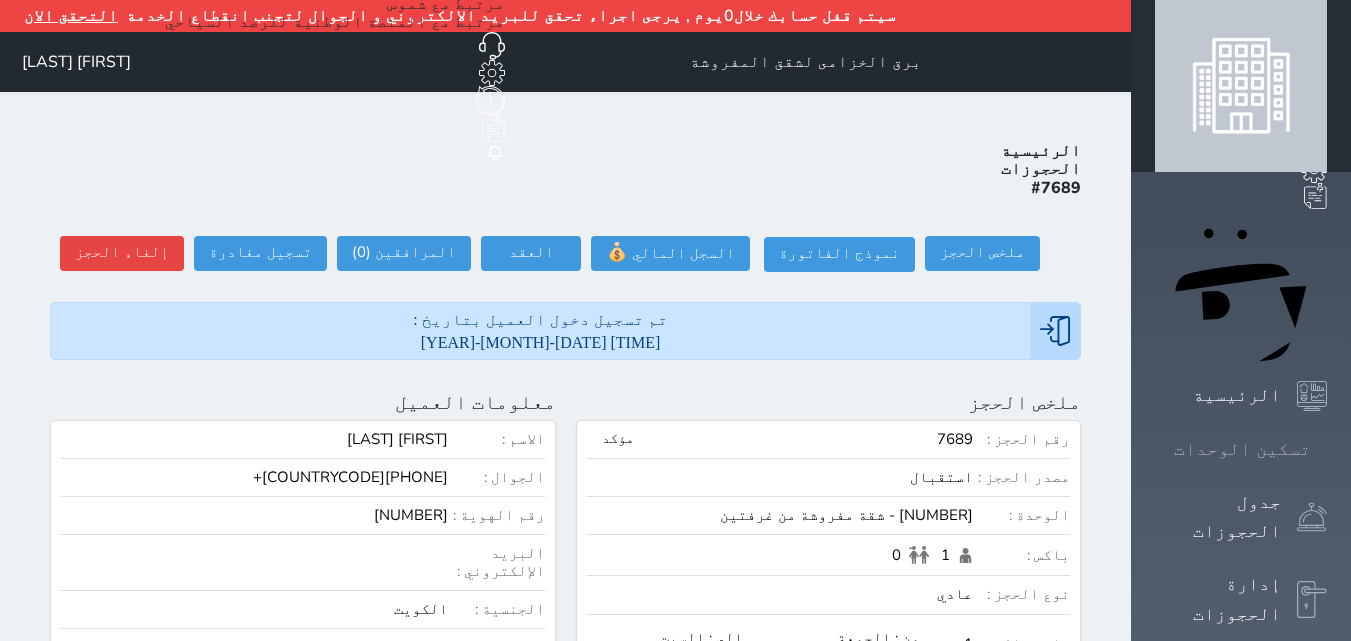 click on "تسكين الوحدات" at bounding box center [1242, 449] 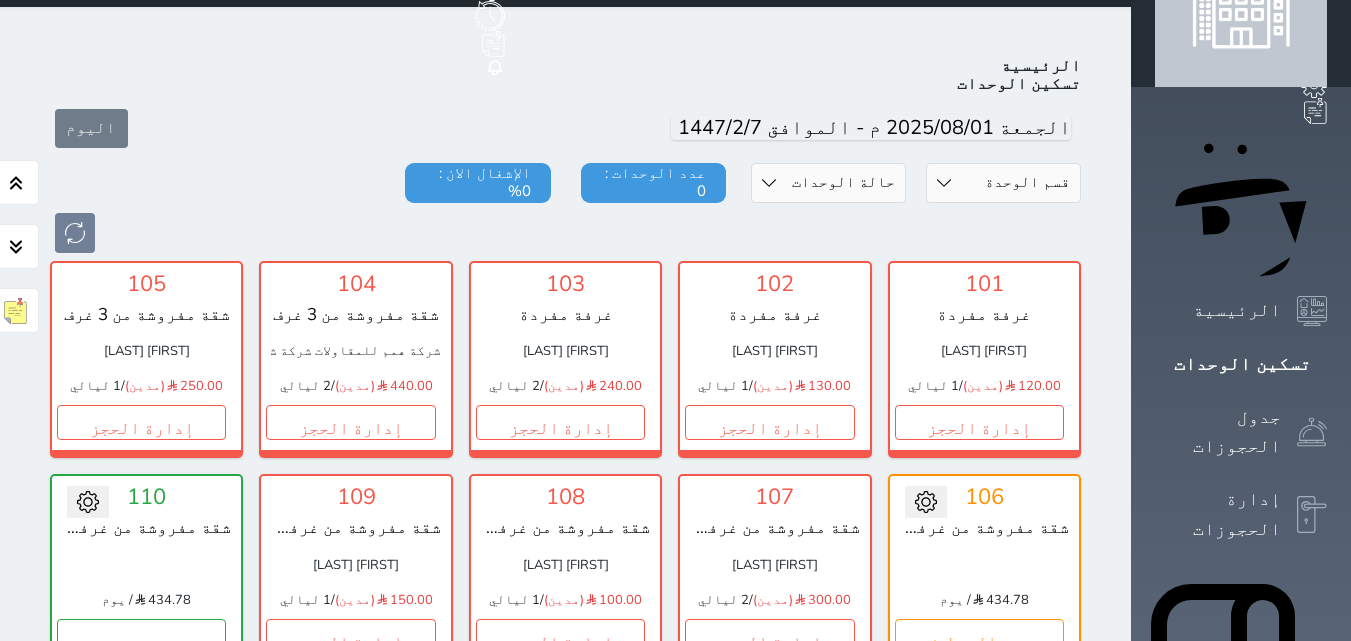 scroll, scrollTop: 110, scrollLeft: 0, axis: vertical 